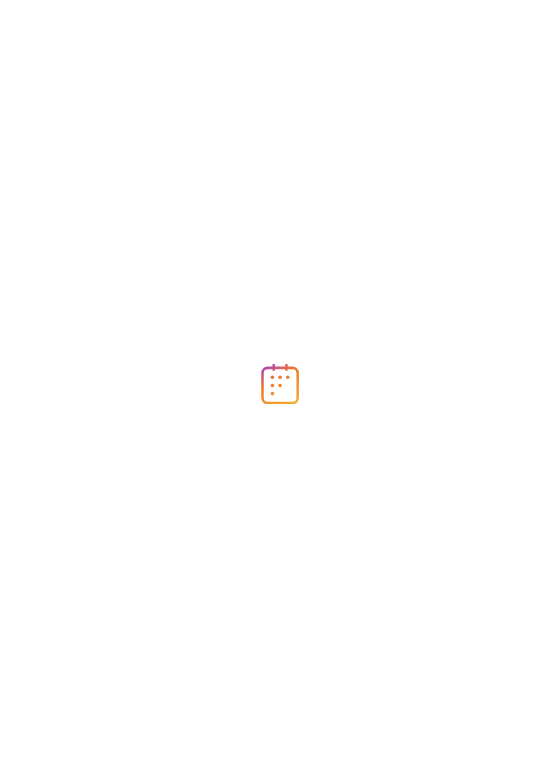 scroll, scrollTop: 0, scrollLeft: 0, axis: both 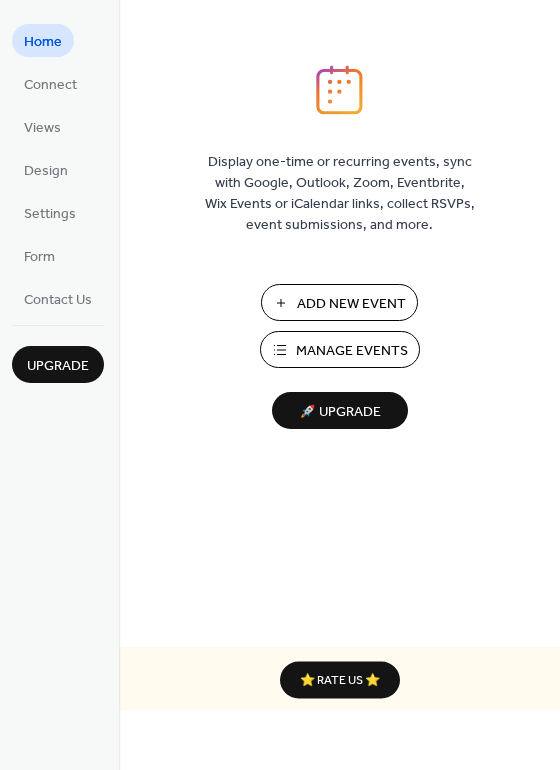click on "Manage Events" at bounding box center (352, 351) 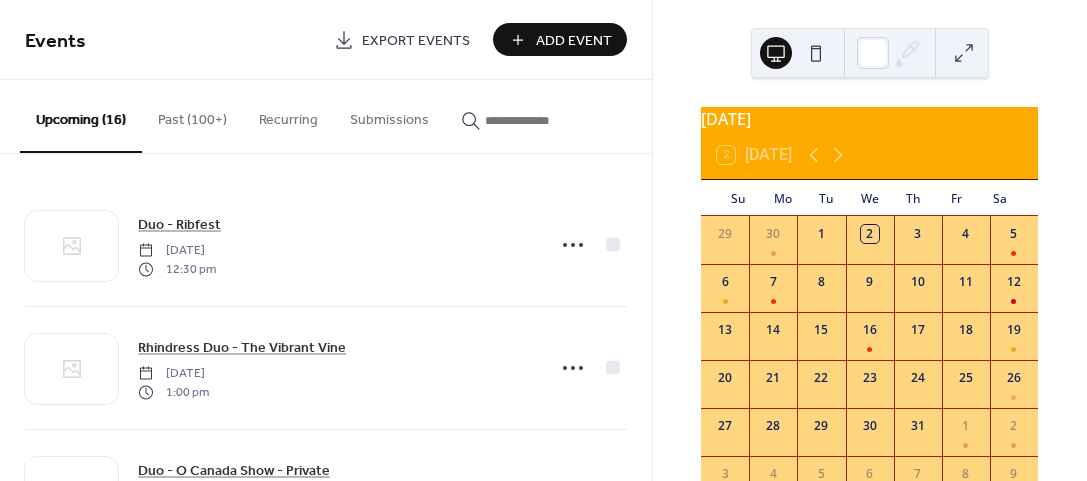 scroll, scrollTop: 0, scrollLeft: 0, axis: both 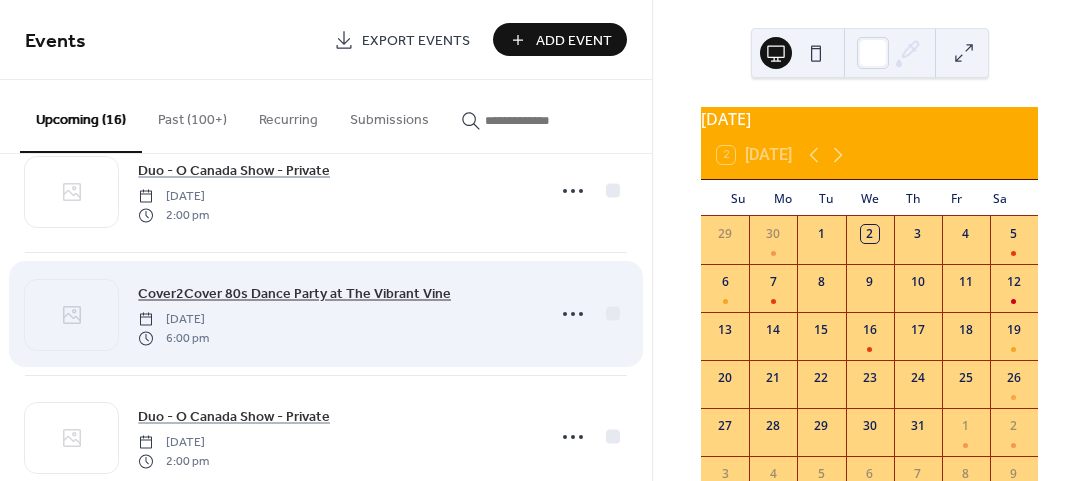 click on "Cover2Cover 80s Dance Party at The Vibrant Vine" at bounding box center (294, 294) 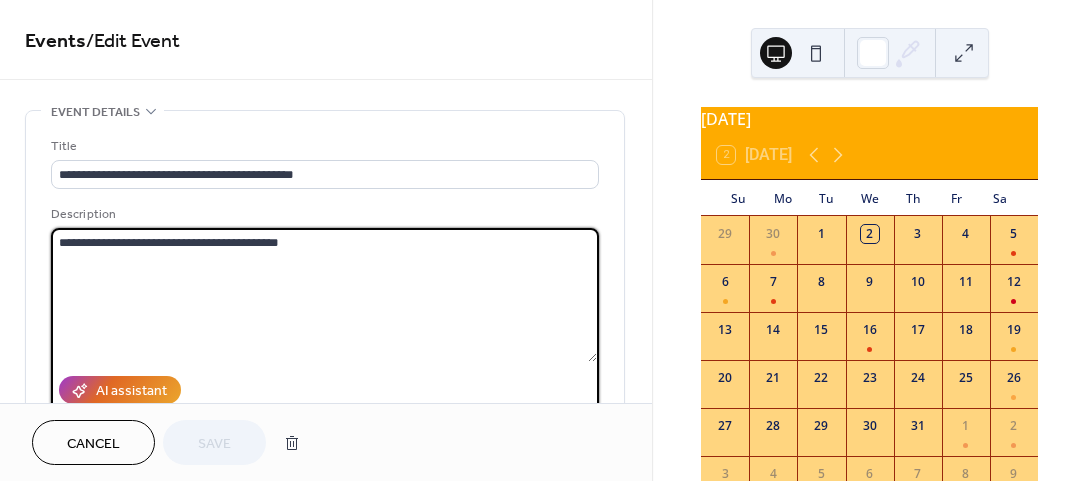 click on "**********" at bounding box center (324, 295) 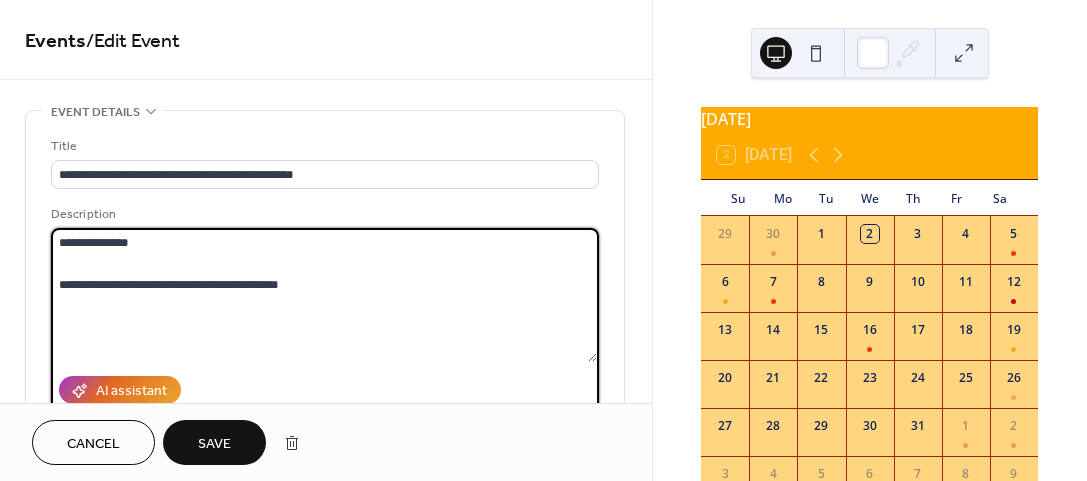 click on "**********" at bounding box center [324, 295] 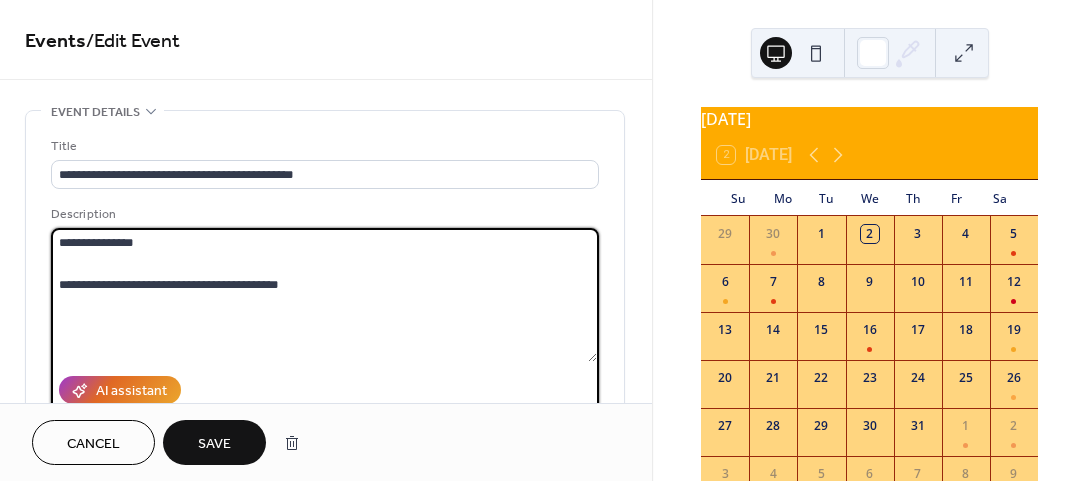 paste on "**********" 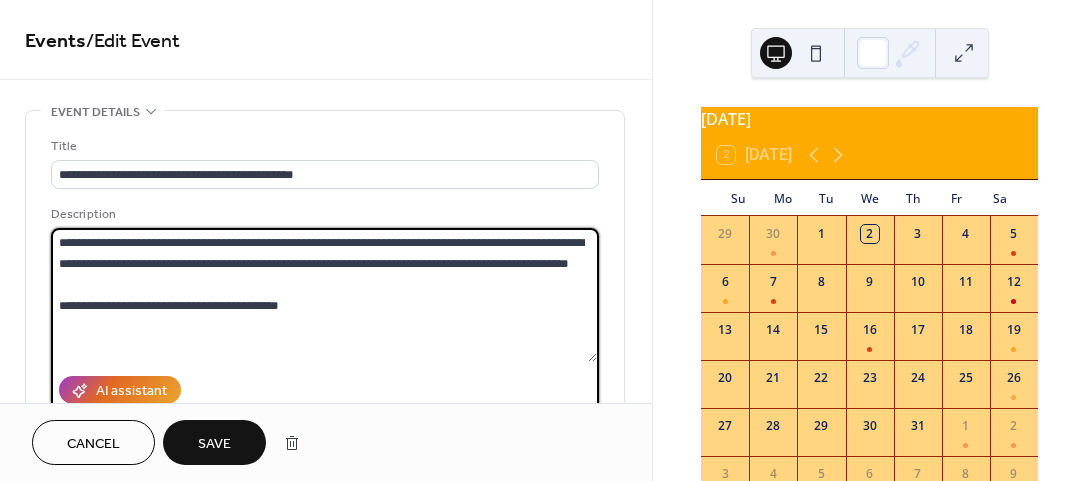 drag, startPoint x: 331, startPoint y: 283, endPoint x: 140, endPoint y: 241, distance: 195.5633 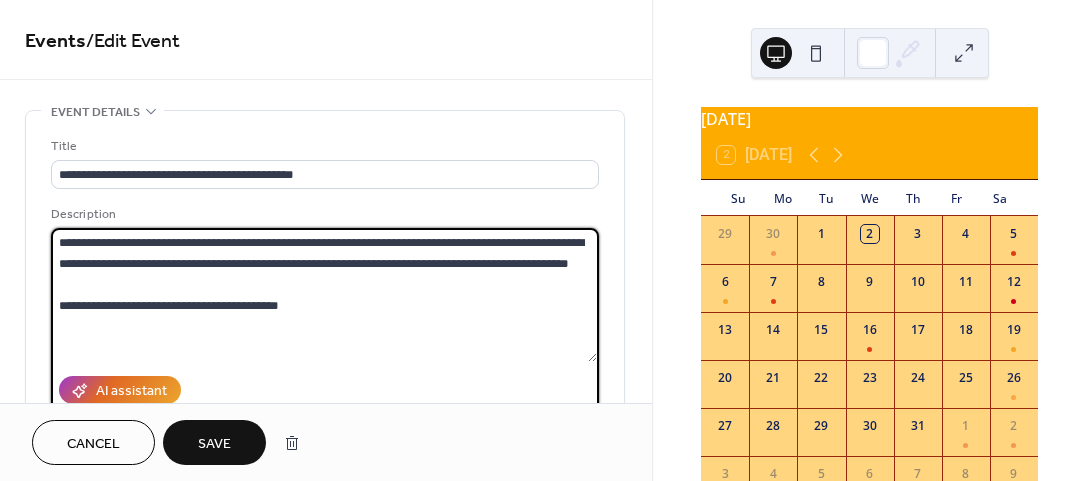 click on "**********" at bounding box center (324, 295) 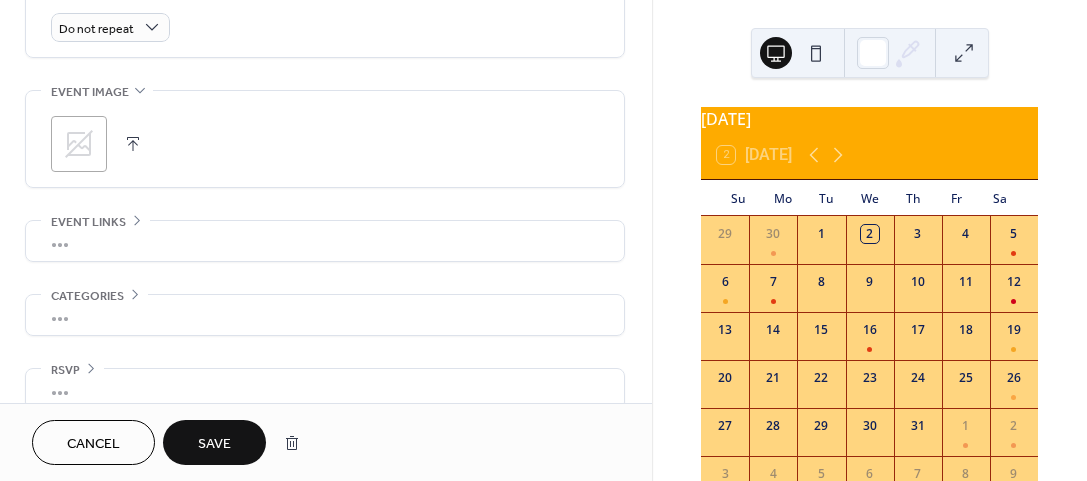scroll, scrollTop: 900, scrollLeft: 0, axis: vertical 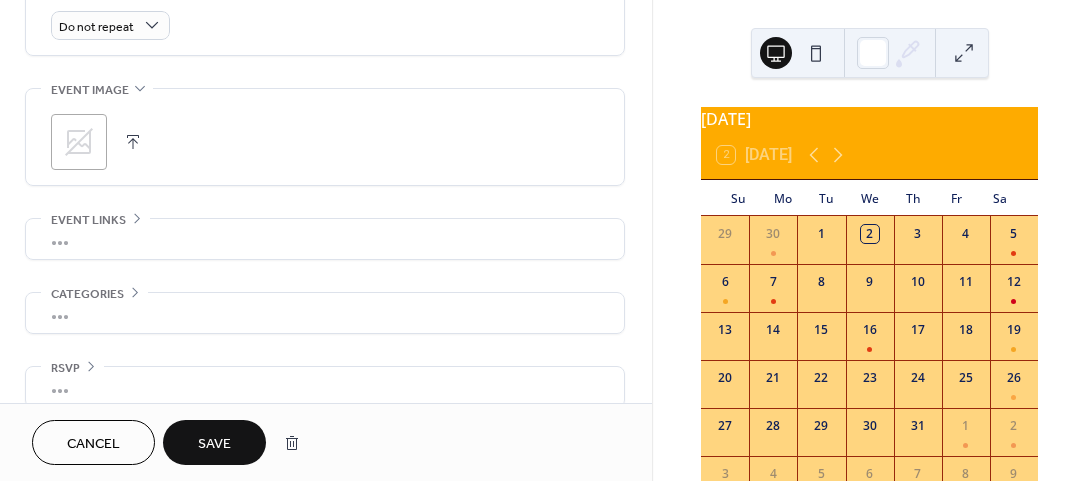 type on "**********" 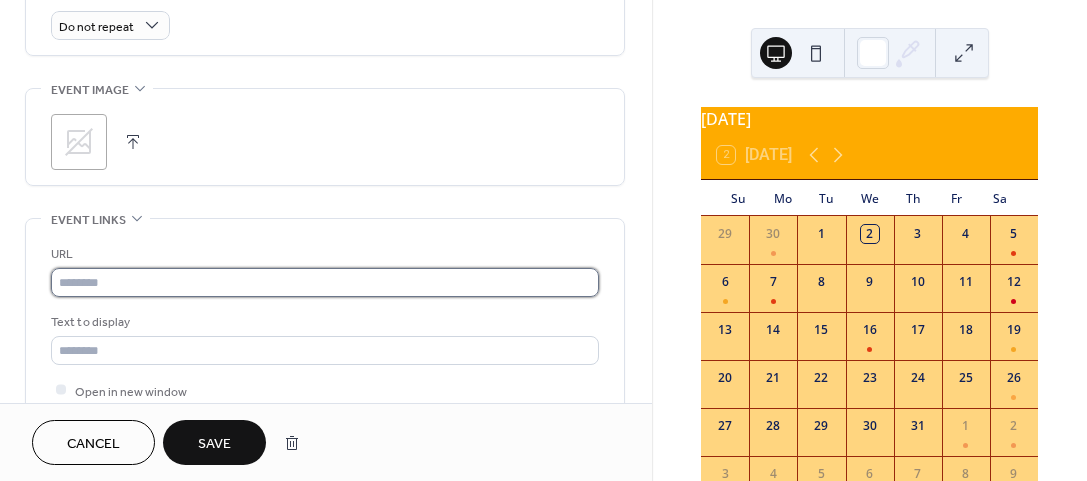 click at bounding box center (325, 282) 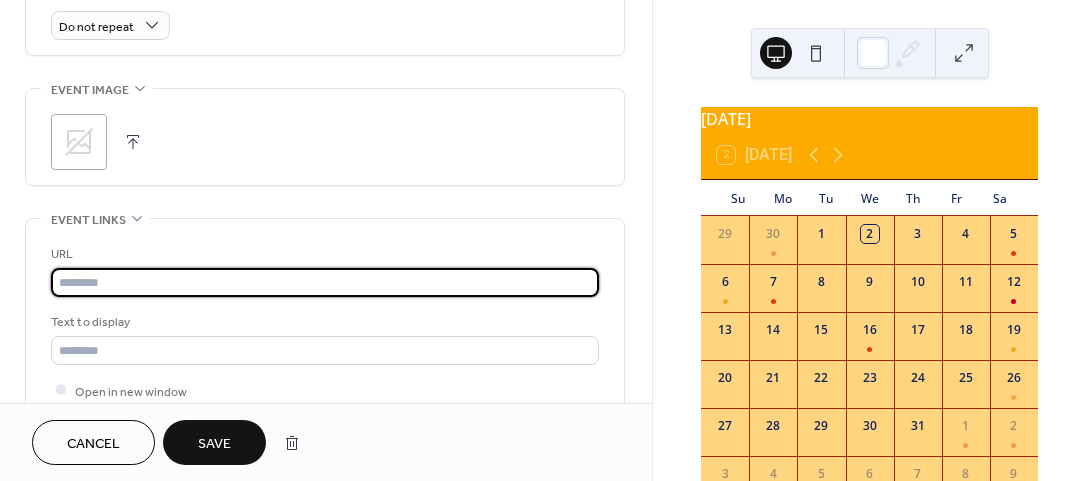 paste on "**********" 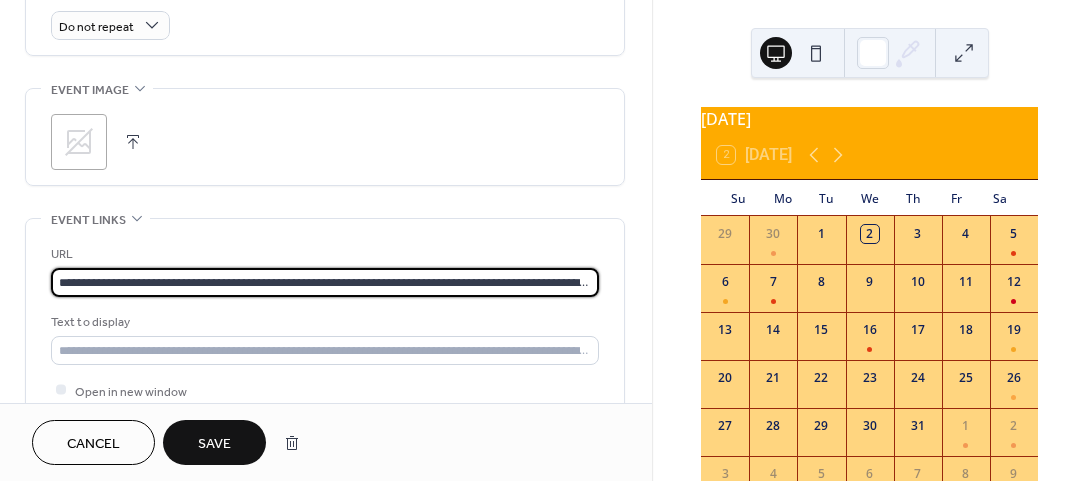 scroll, scrollTop: 0, scrollLeft: 626, axis: horizontal 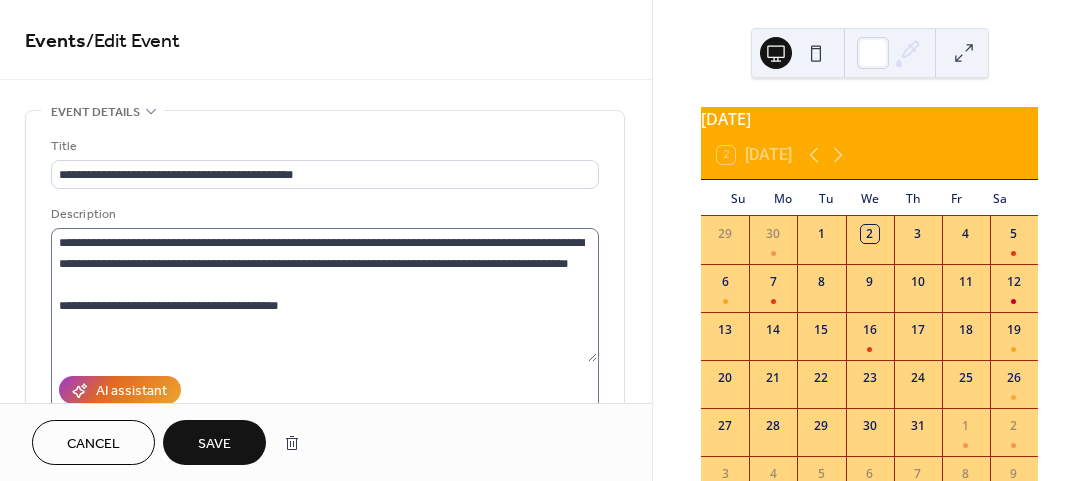 type on "**********" 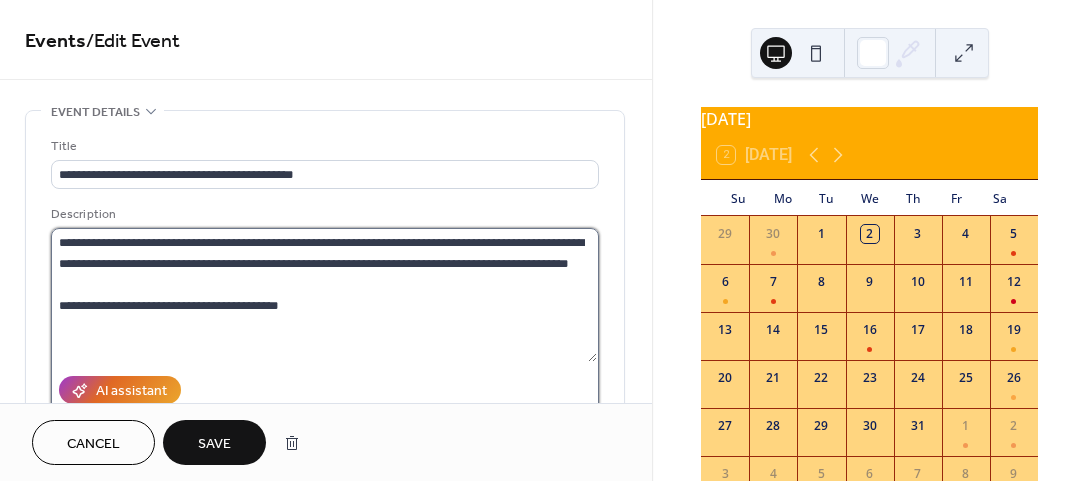 scroll, scrollTop: 0, scrollLeft: 0, axis: both 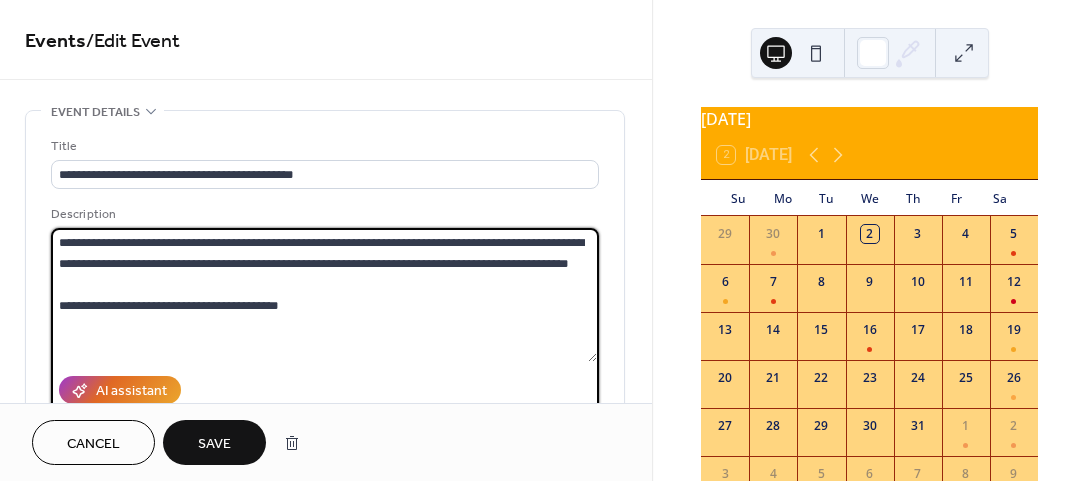 drag, startPoint x: 328, startPoint y: 285, endPoint x: 138, endPoint y: 248, distance: 193.5691 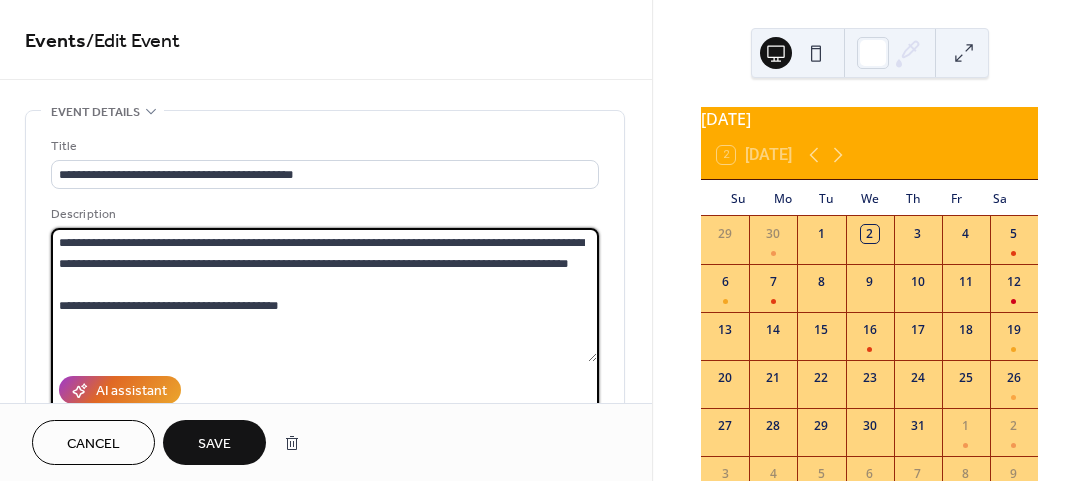 click on "**********" at bounding box center (324, 295) 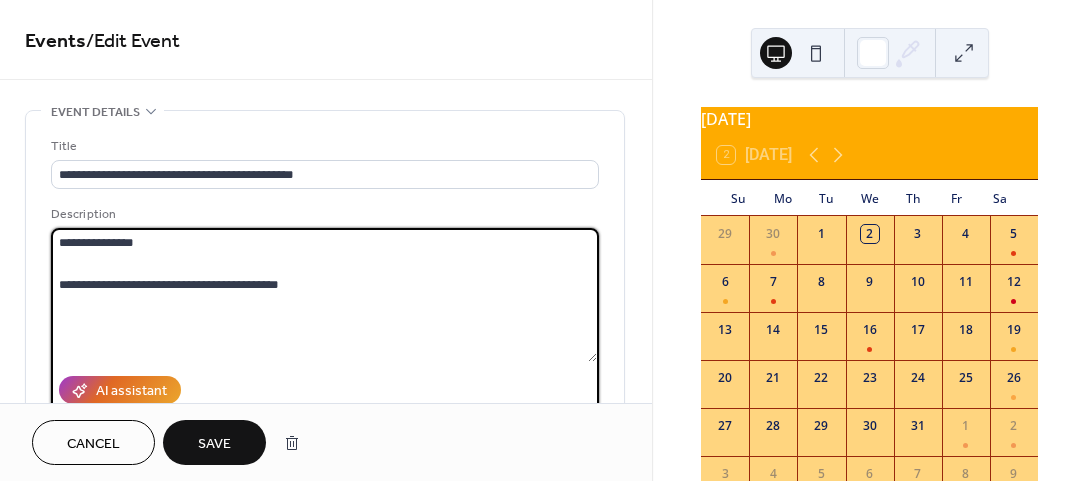 click on "**********" at bounding box center (324, 295) 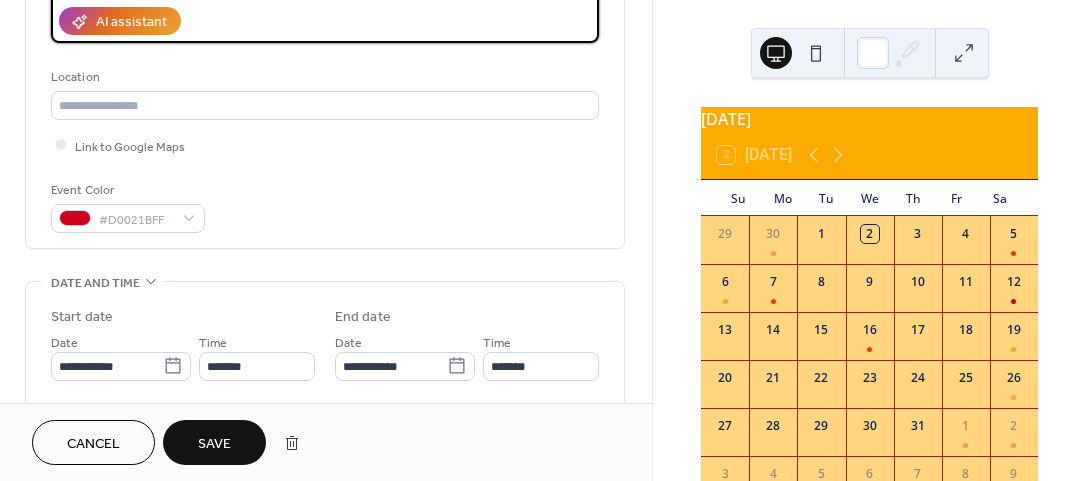 scroll, scrollTop: 500, scrollLeft: 0, axis: vertical 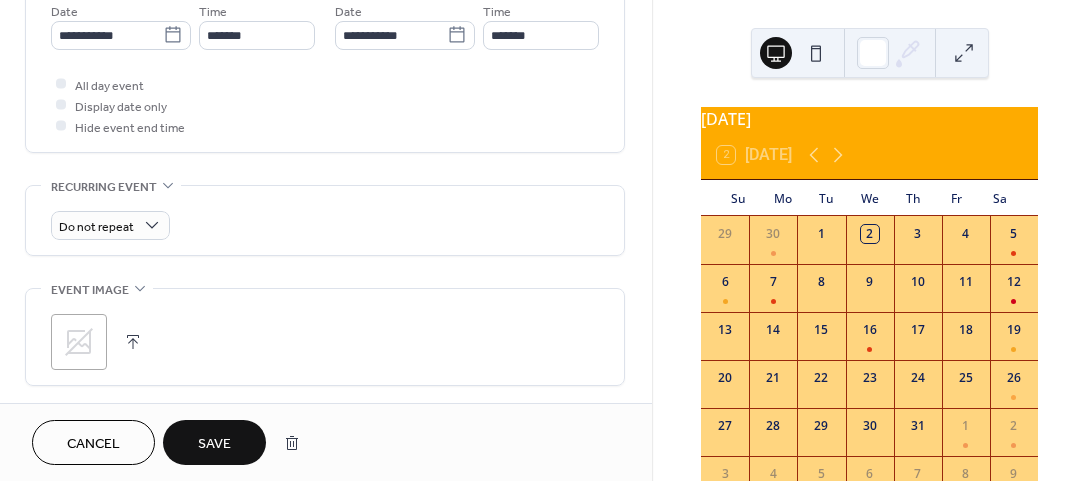type on "**********" 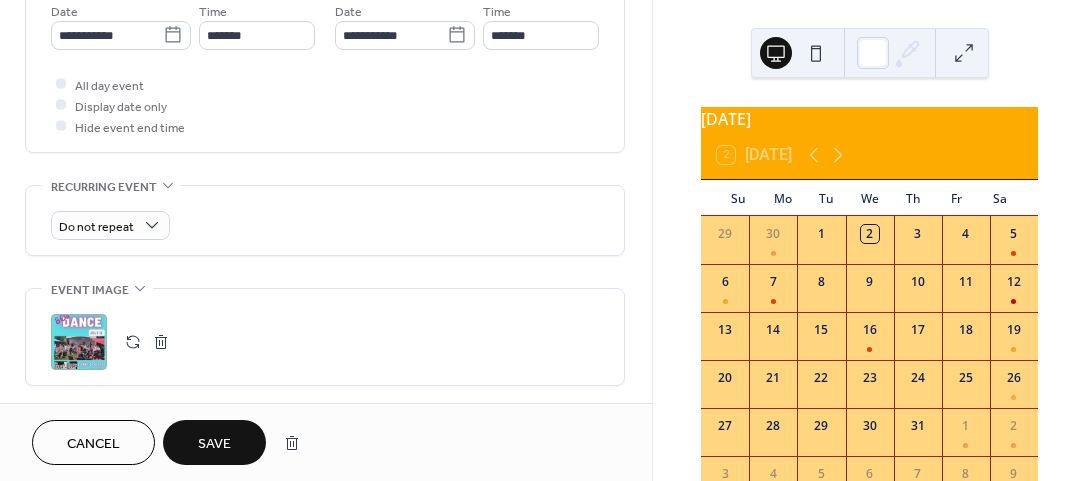 click on "Save" at bounding box center (214, 444) 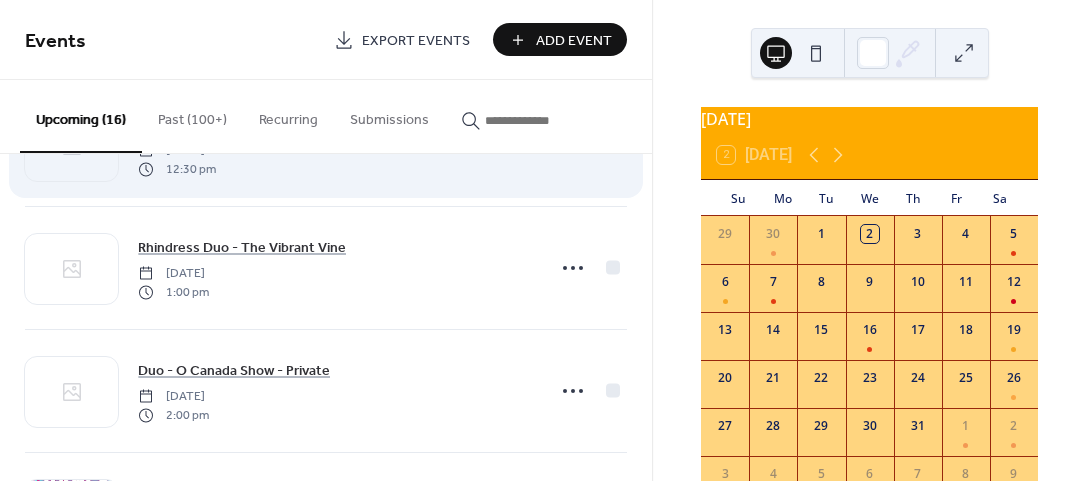 scroll, scrollTop: 0, scrollLeft: 0, axis: both 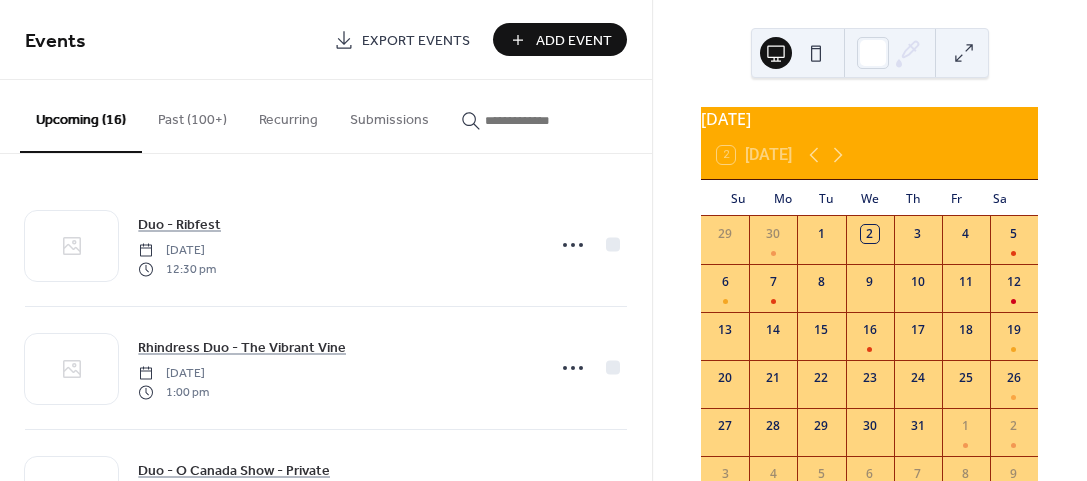 click on "Add Event" at bounding box center [574, 41] 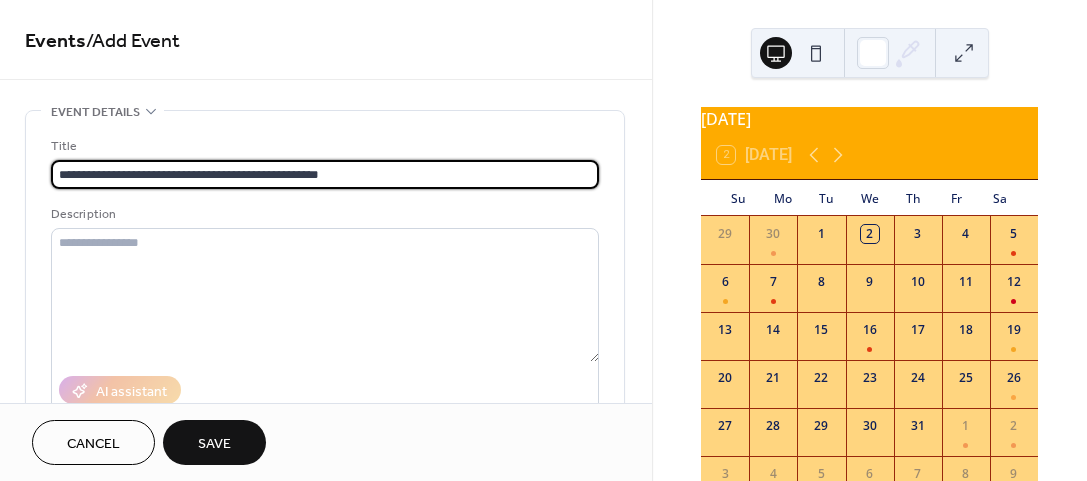 type on "**********" 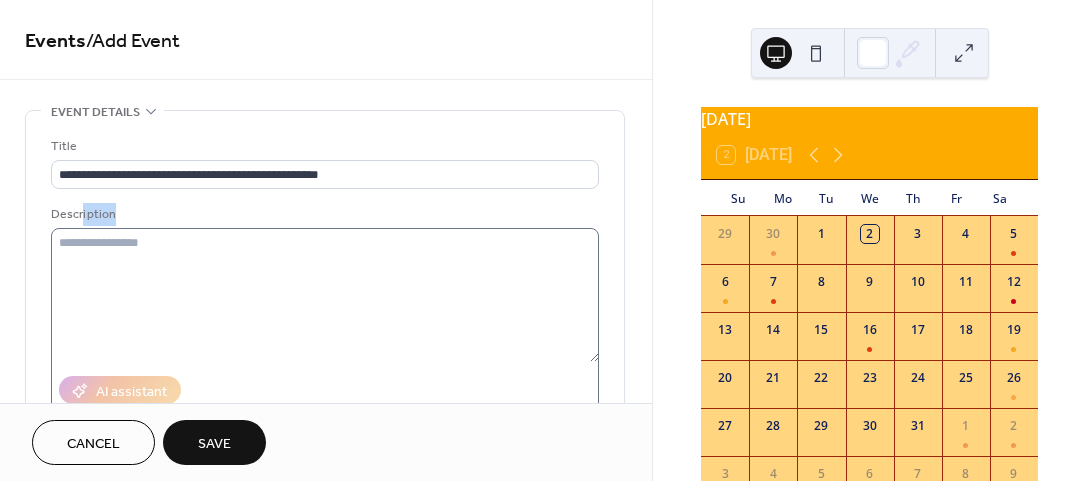 drag, startPoint x: 81, startPoint y: 213, endPoint x: 87, endPoint y: 237, distance: 24.738634 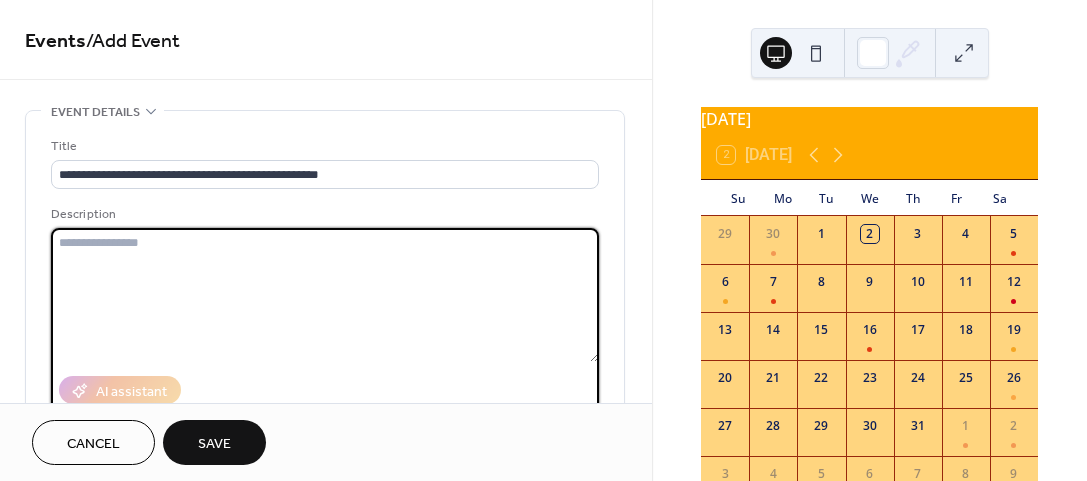 click at bounding box center [325, 295] 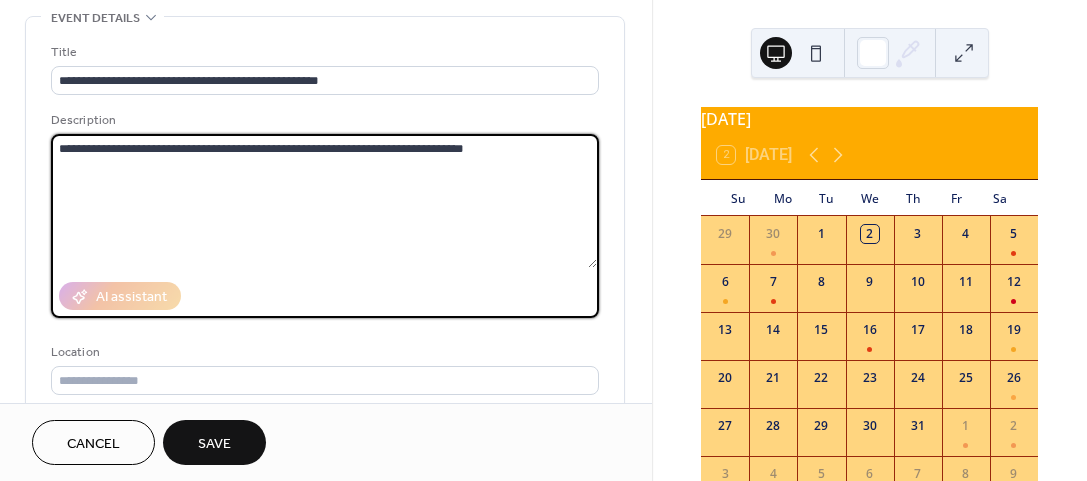 scroll, scrollTop: 100, scrollLeft: 0, axis: vertical 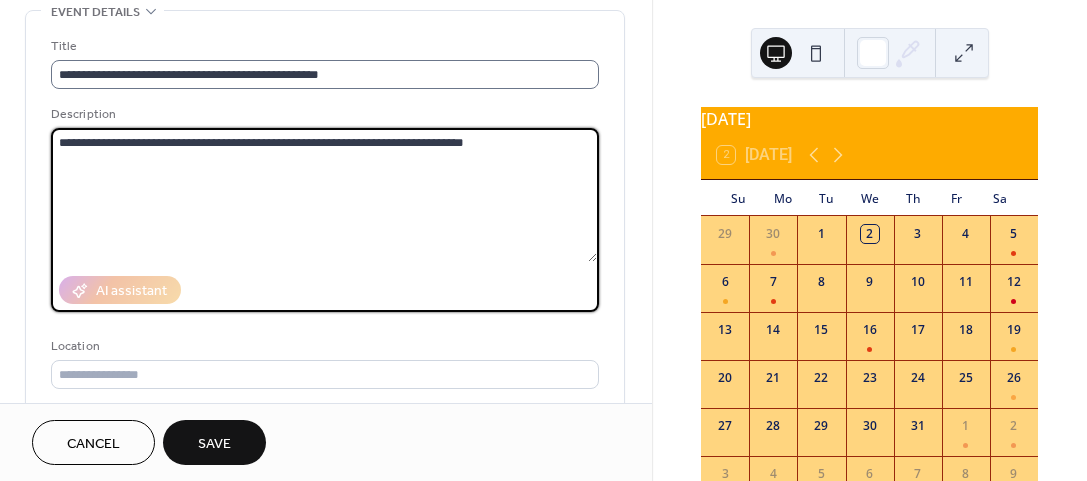 type on "**********" 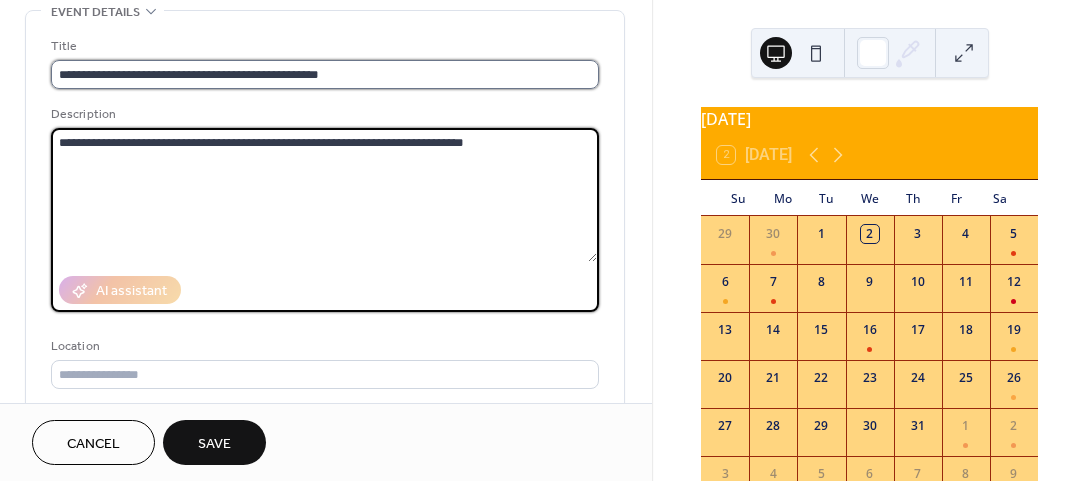click on "**********" at bounding box center [325, 74] 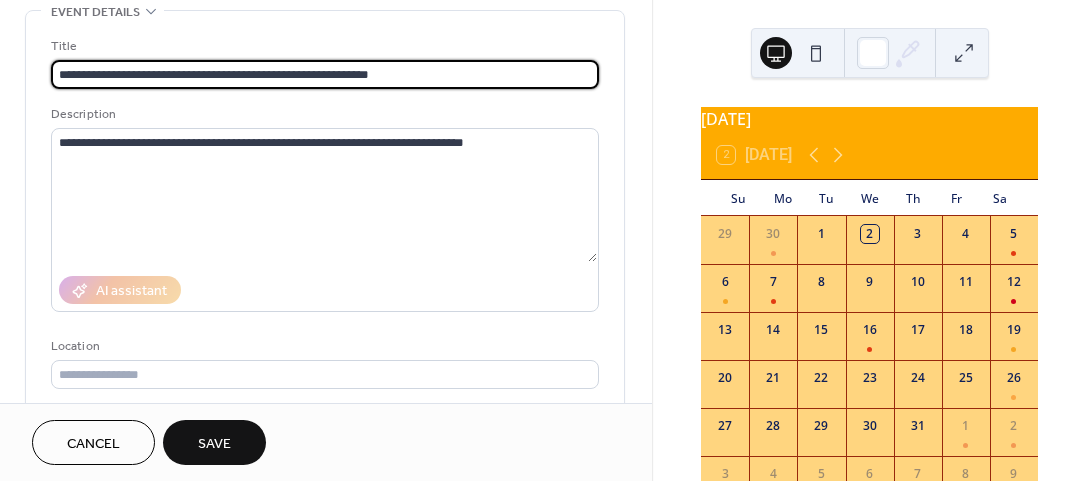 type on "**********" 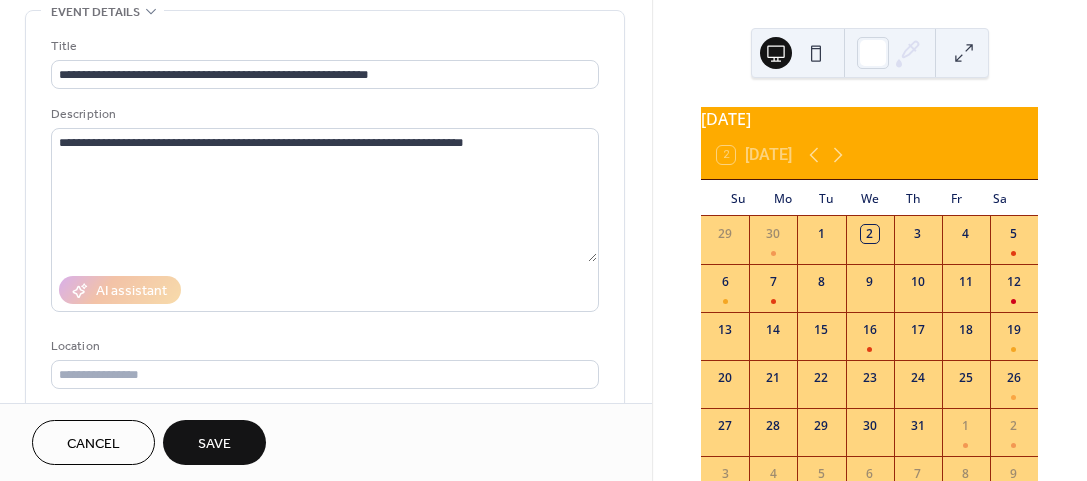 click on "Save" at bounding box center [214, 444] 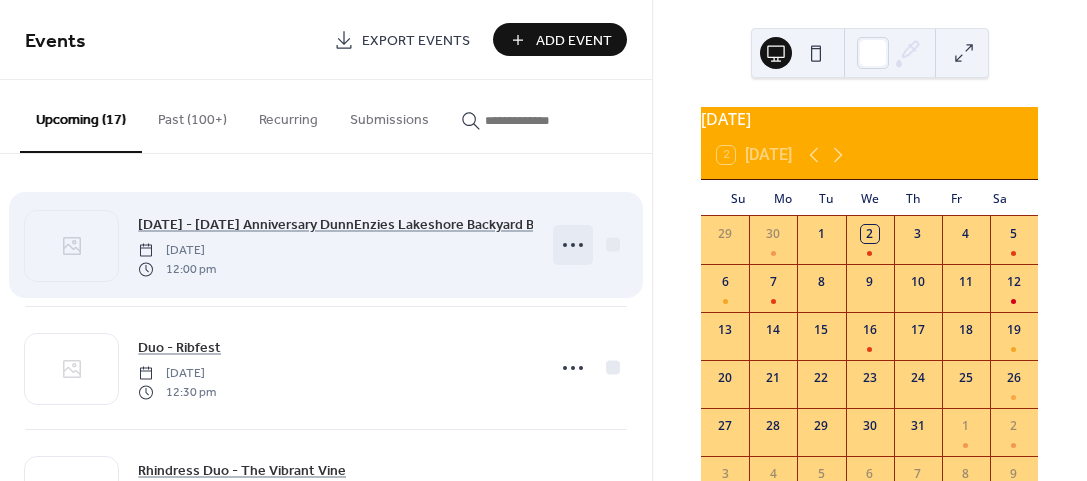 click 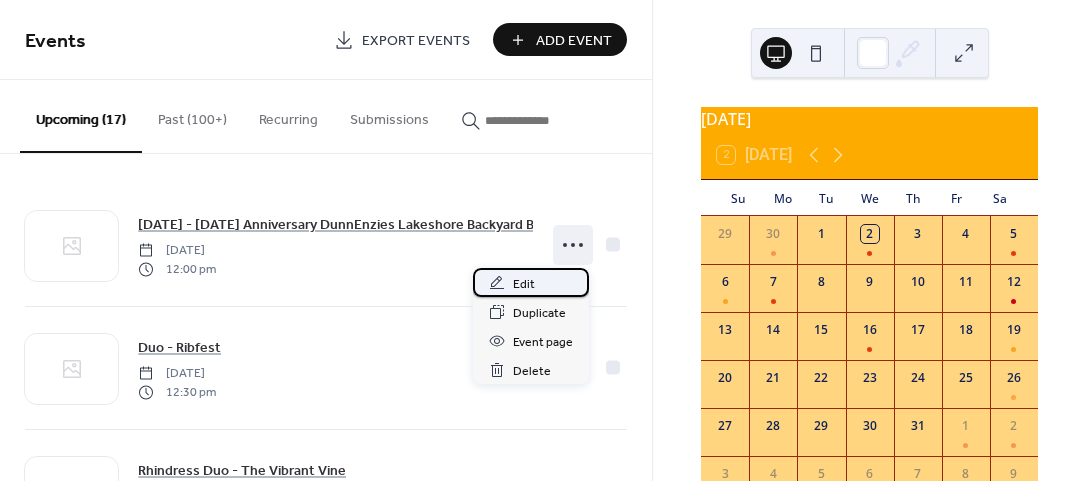 click on "Edit" at bounding box center (524, 284) 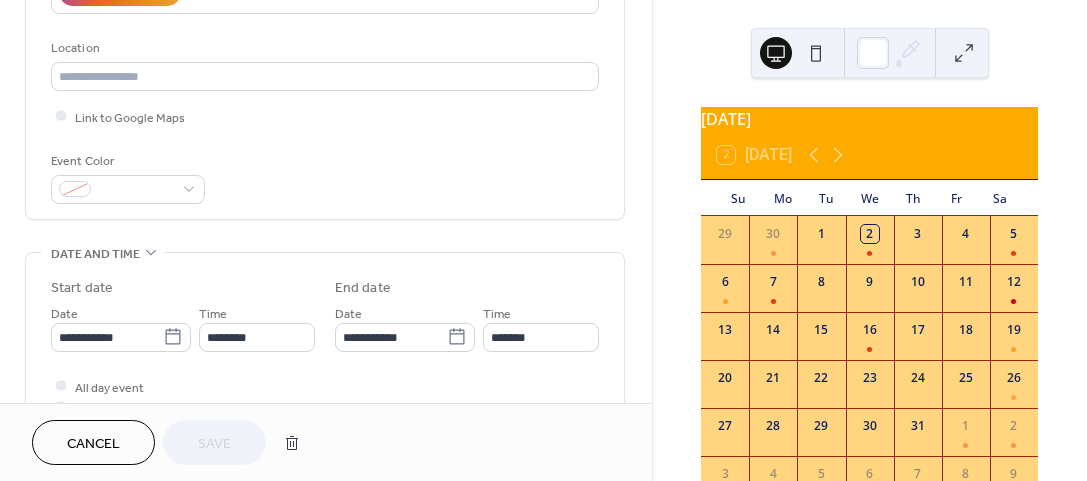 scroll, scrollTop: 400, scrollLeft: 0, axis: vertical 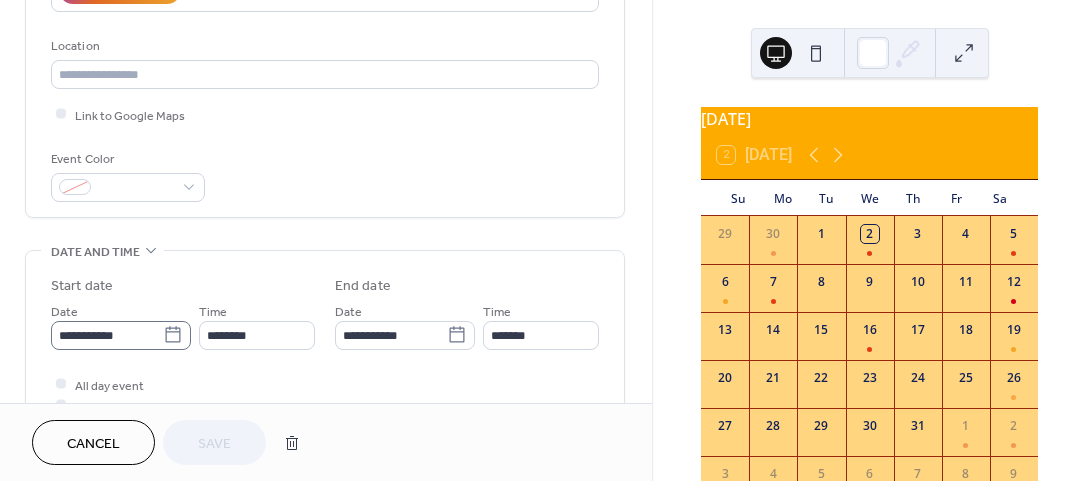 click 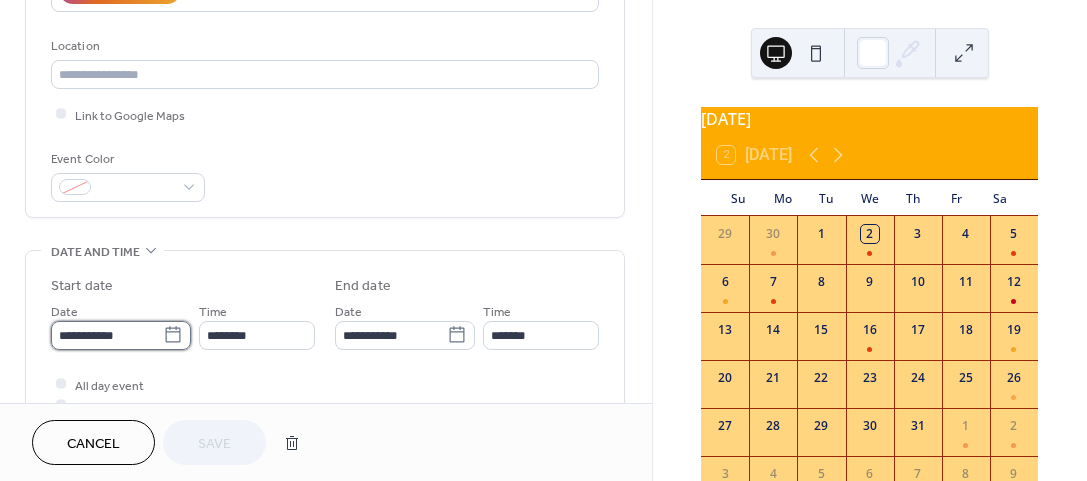 click on "**********" at bounding box center (107, 335) 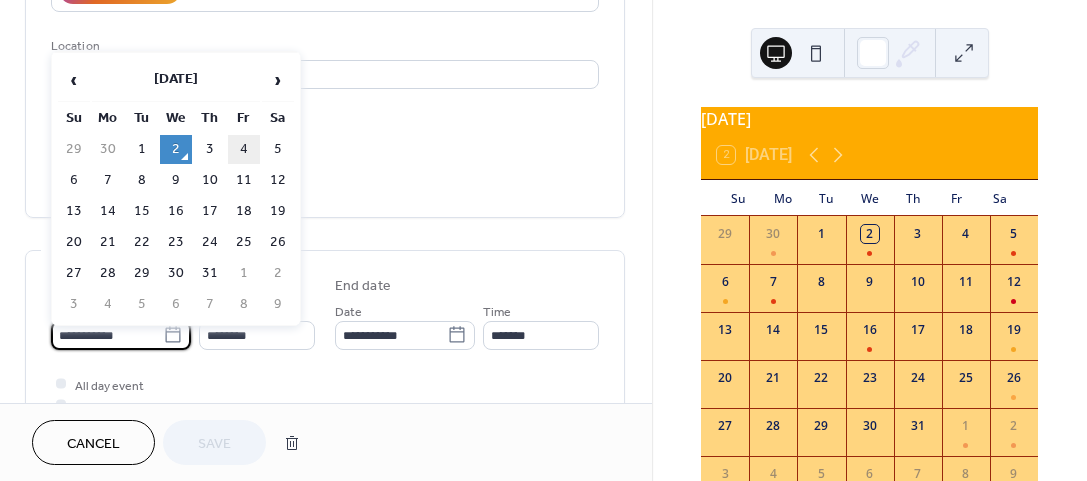 click on "4" at bounding box center (244, 149) 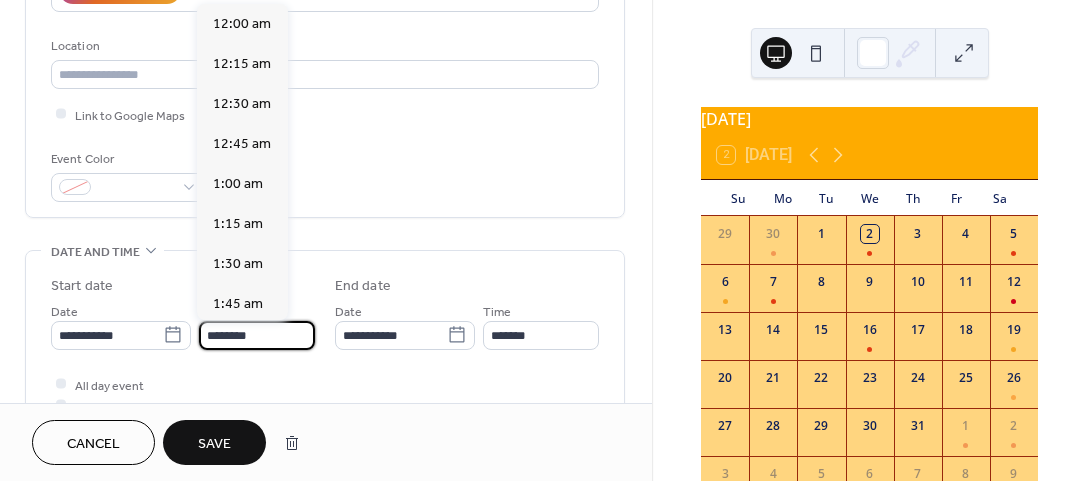 click on "********" at bounding box center (257, 335) 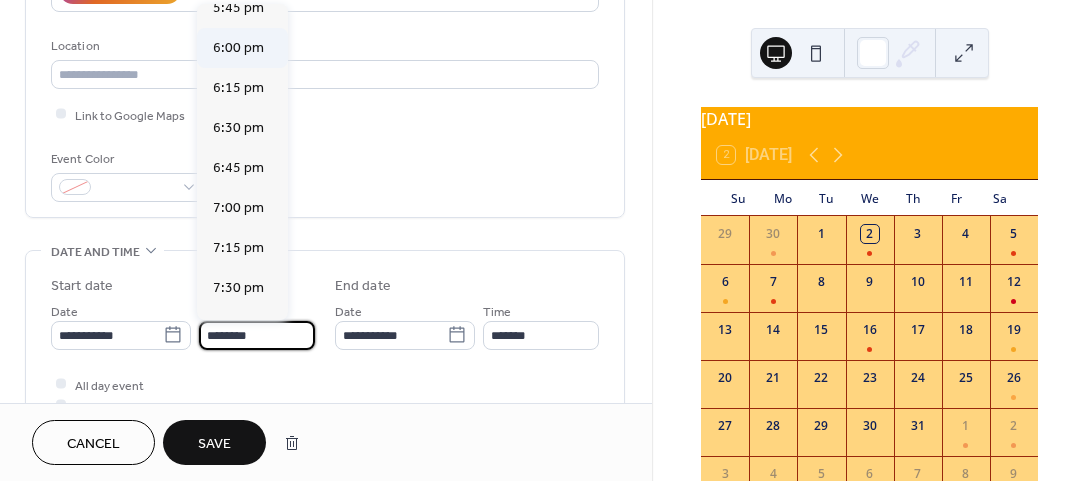 scroll, scrollTop: 2857, scrollLeft: 0, axis: vertical 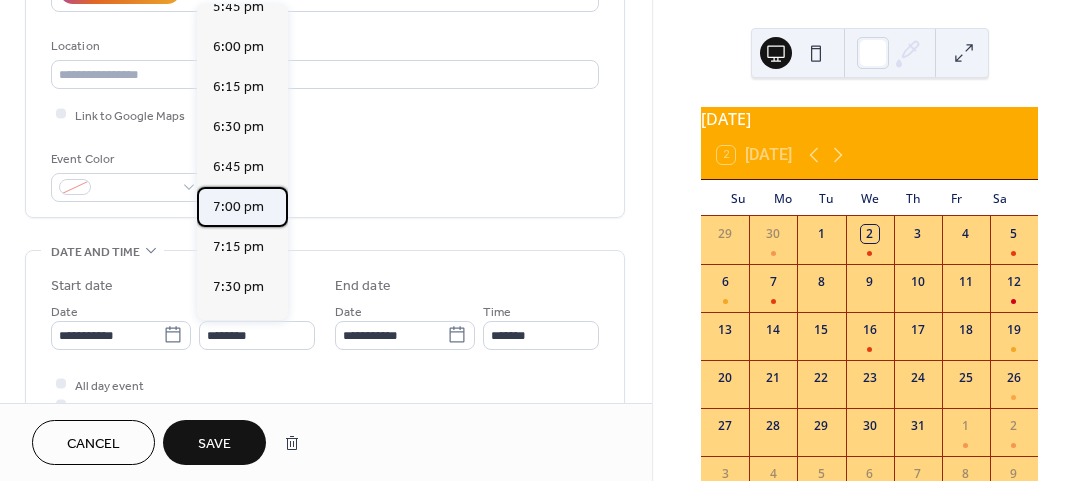 click on "7:00 pm" at bounding box center [238, 207] 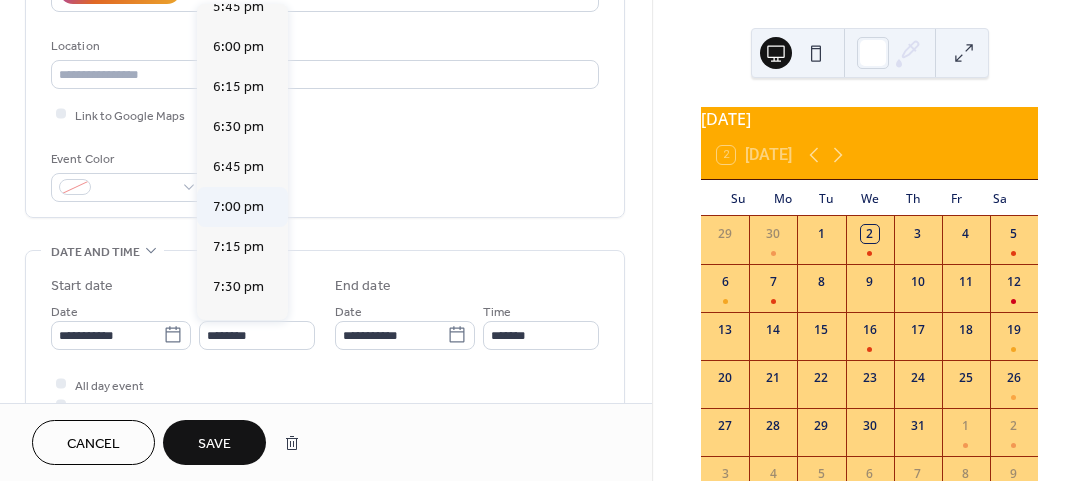 type on "*******" 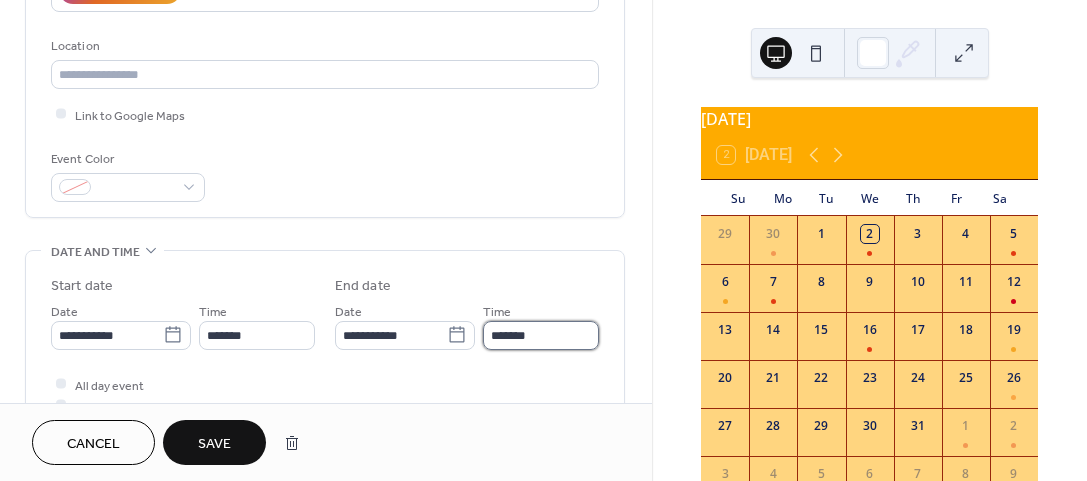 click on "*******" at bounding box center [541, 335] 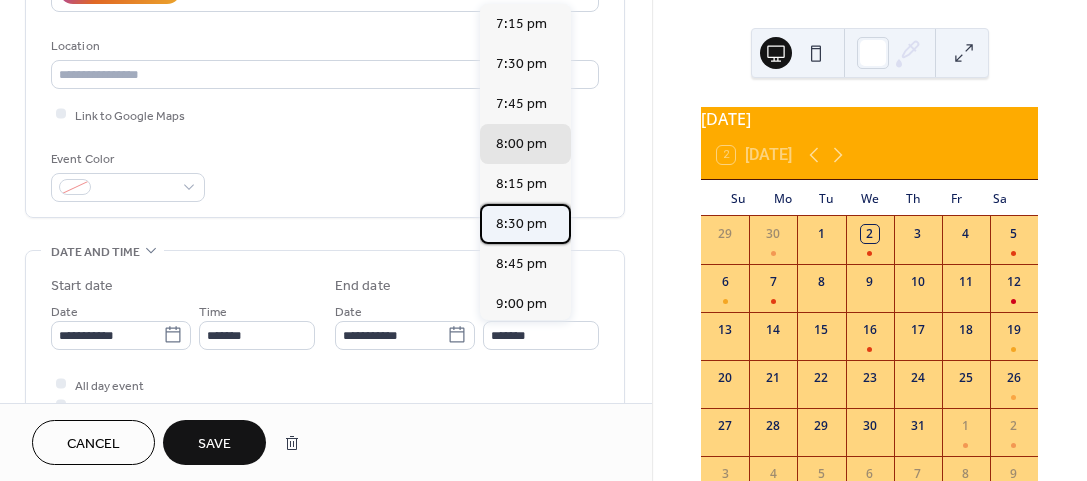 click on "8:30 pm" at bounding box center [521, 224] 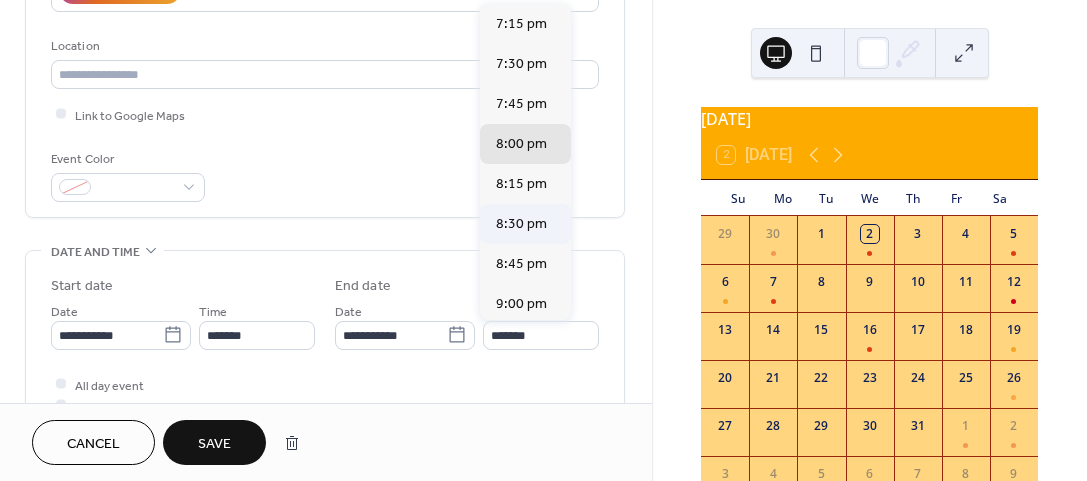 type on "*******" 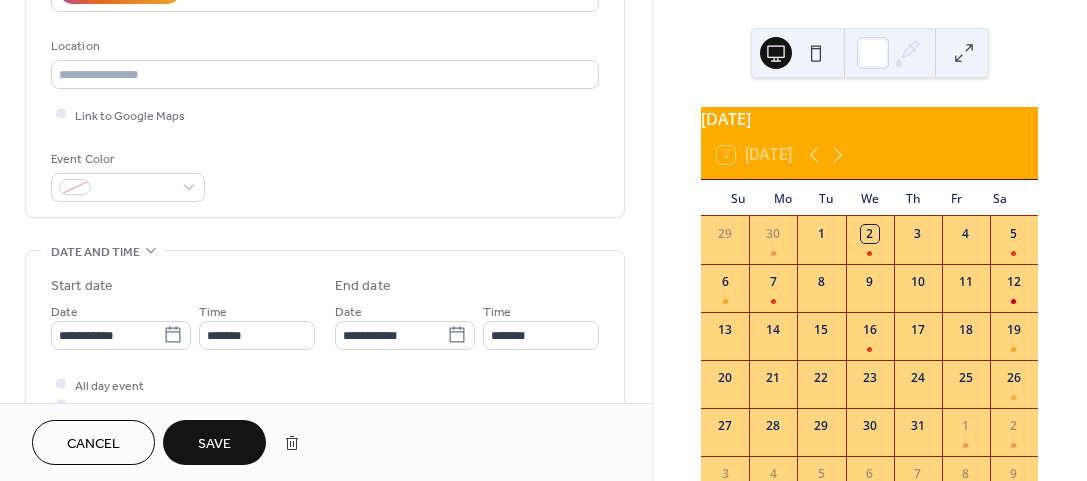 click on "Save" at bounding box center [214, 444] 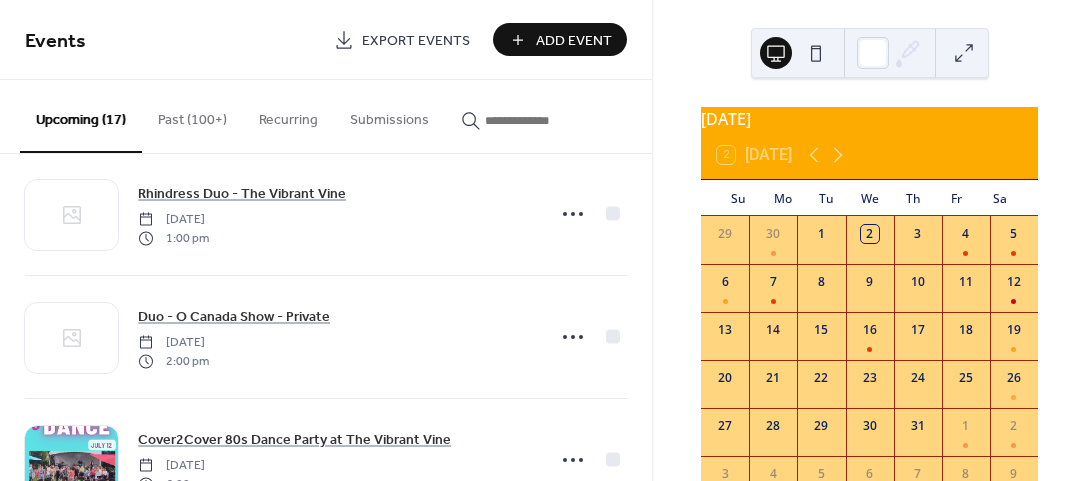 scroll, scrollTop: 300, scrollLeft: 0, axis: vertical 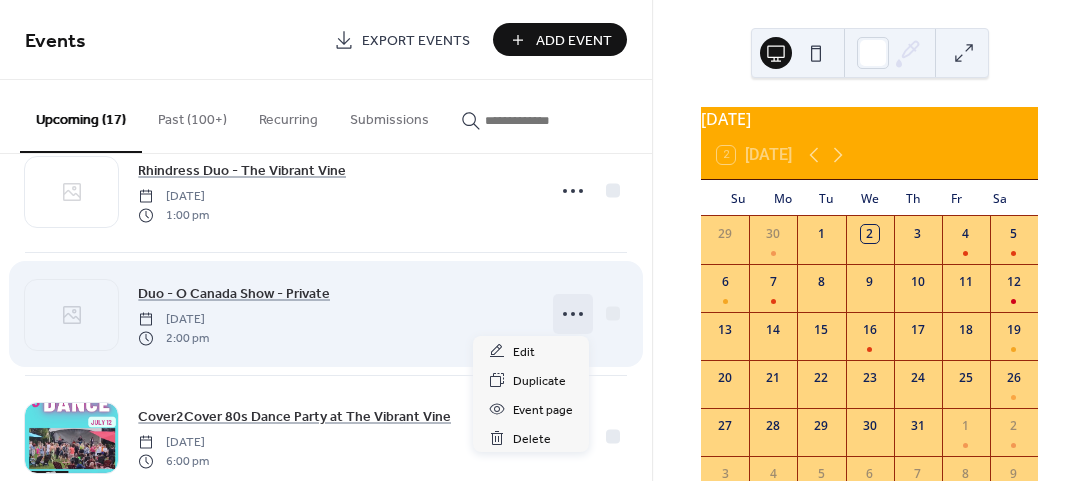 click 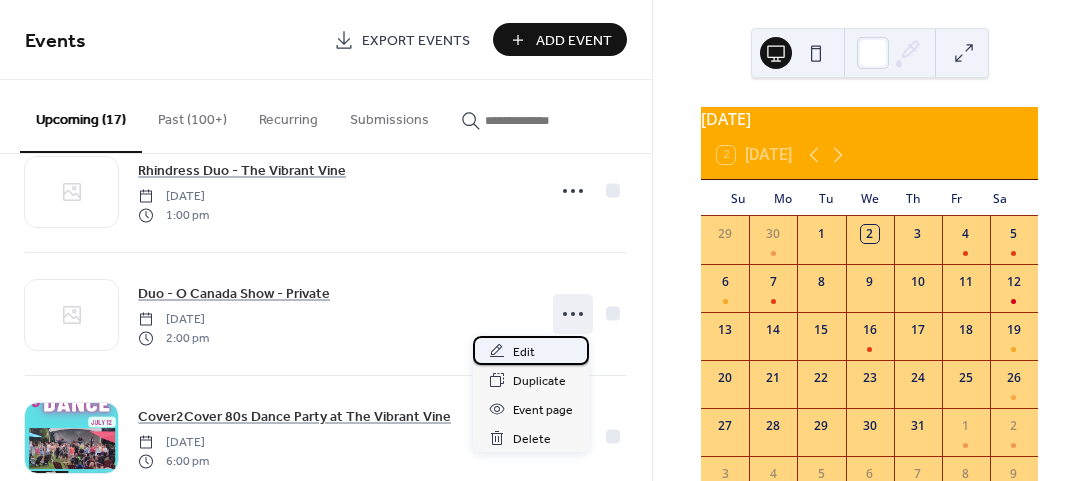 click on "Edit" at bounding box center [524, 352] 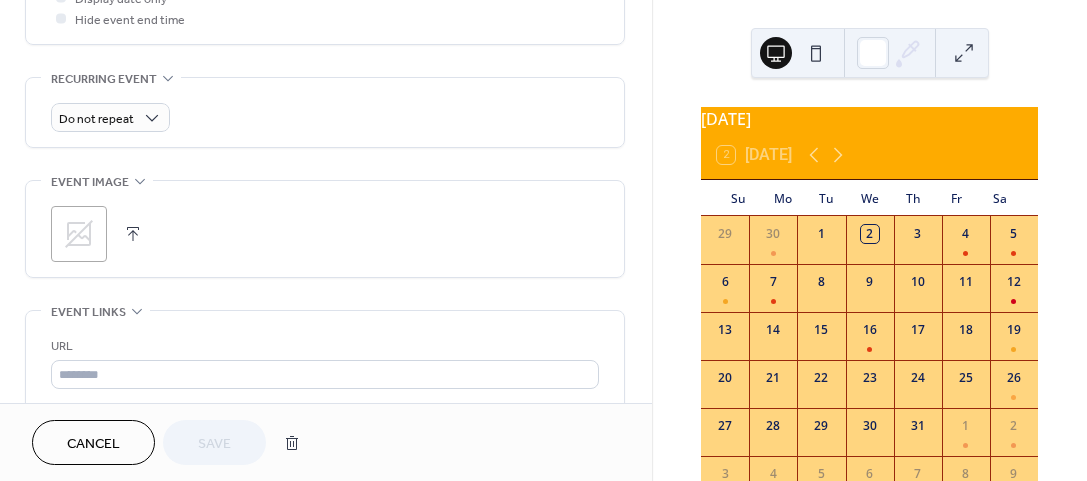 scroll, scrollTop: 776, scrollLeft: 0, axis: vertical 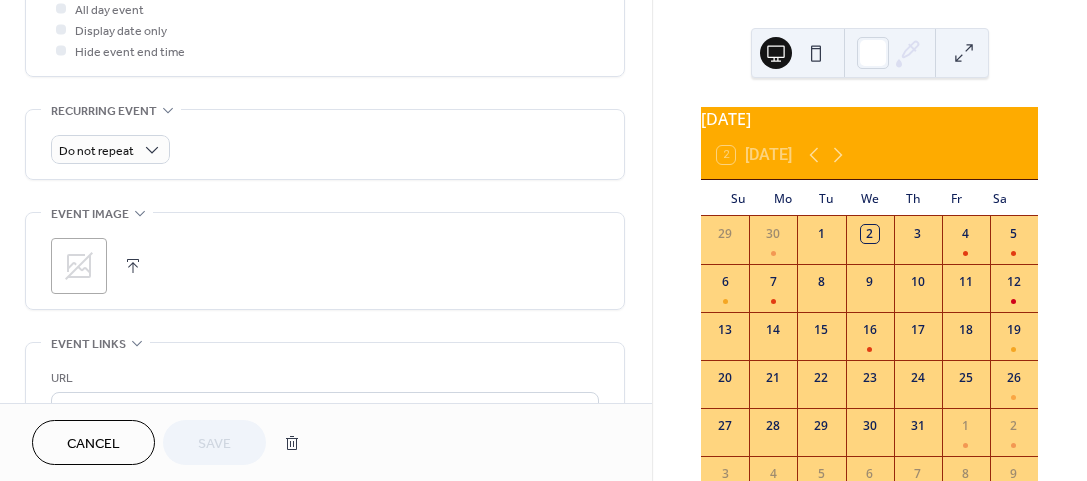 click 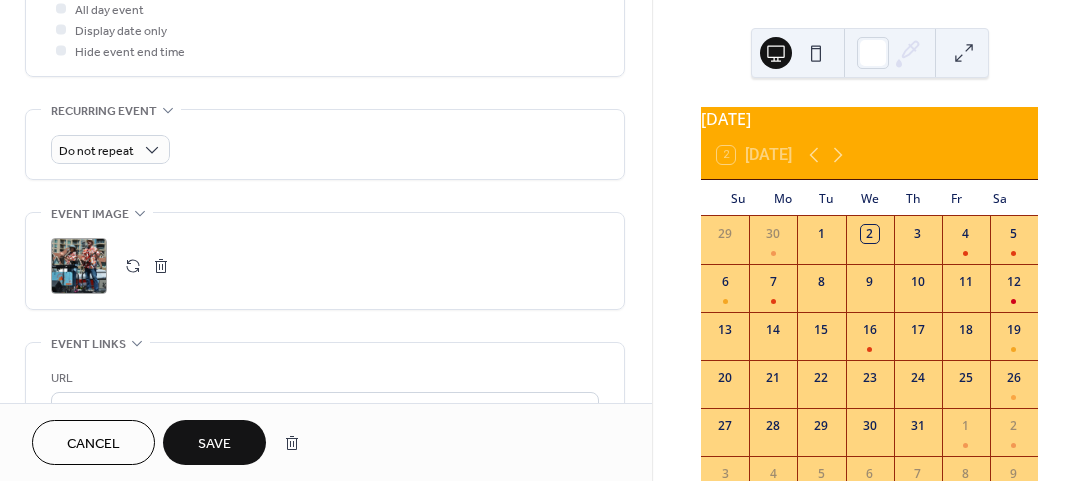 click on "Save" at bounding box center [214, 444] 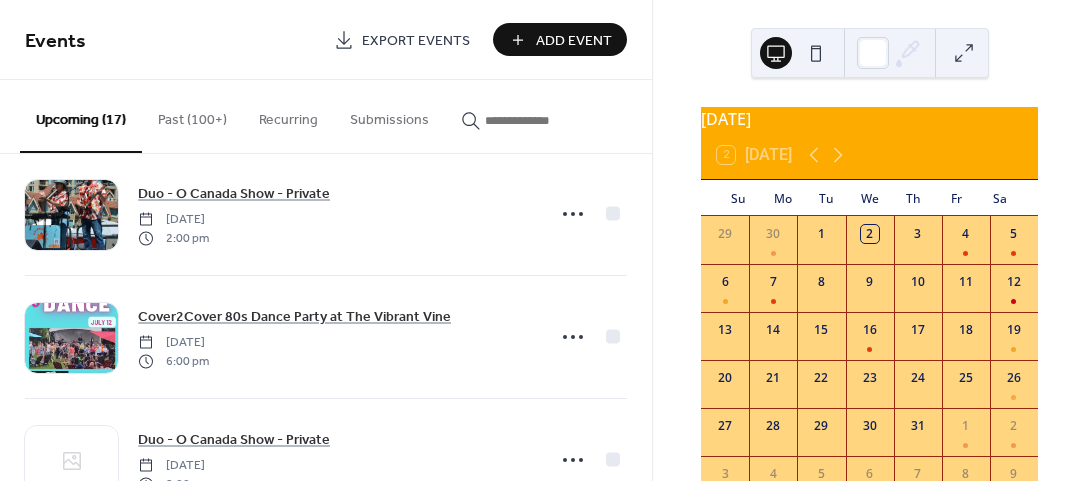 scroll, scrollTop: 500, scrollLeft: 0, axis: vertical 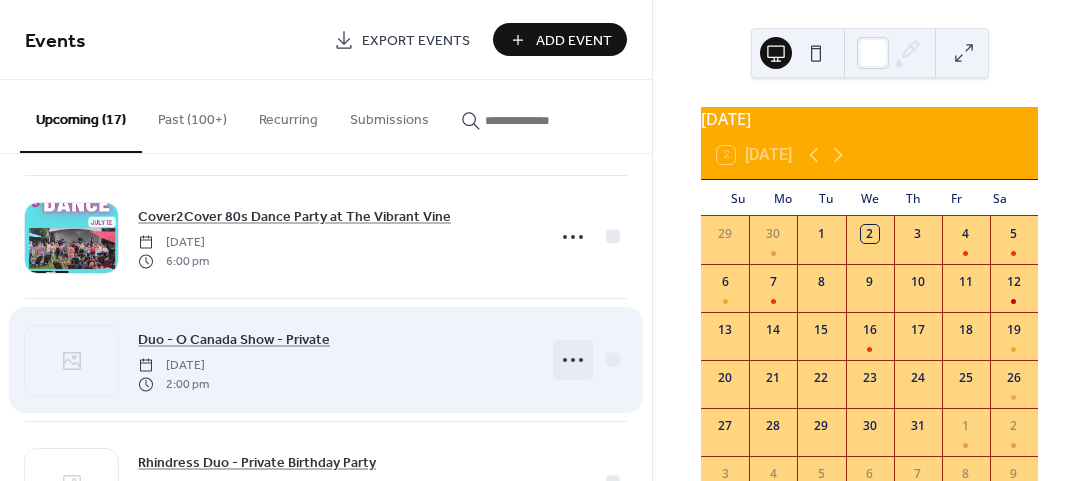 click 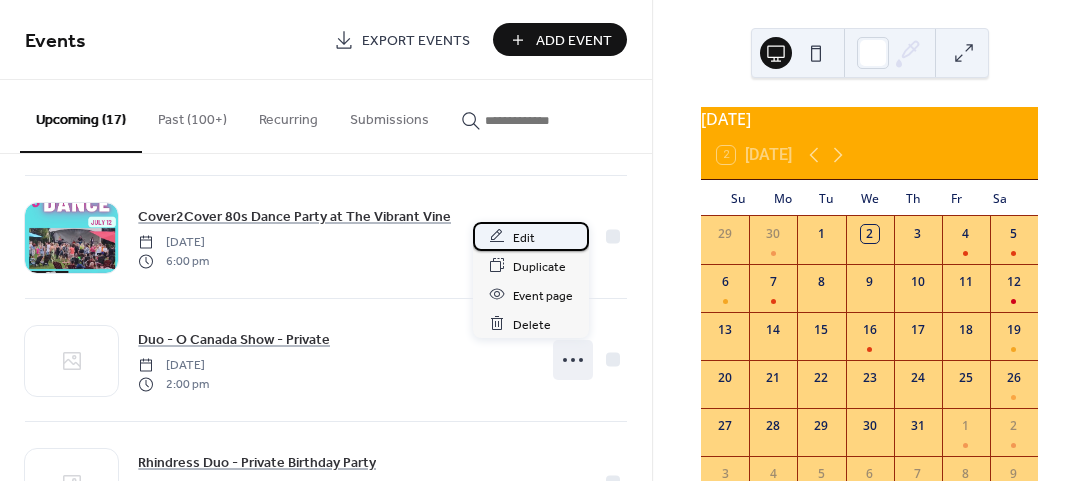 click on "Edit" at bounding box center (524, 237) 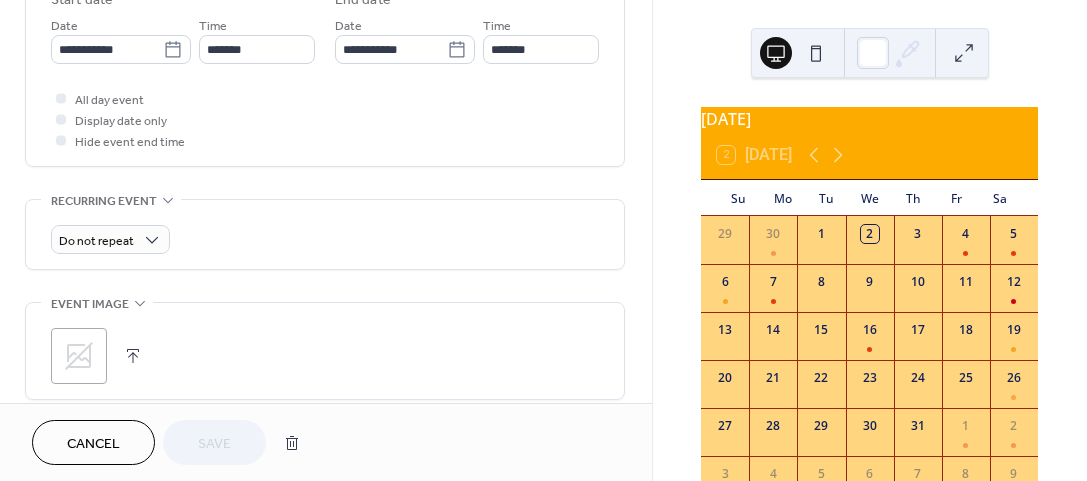 scroll, scrollTop: 700, scrollLeft: 0, axis: vertical 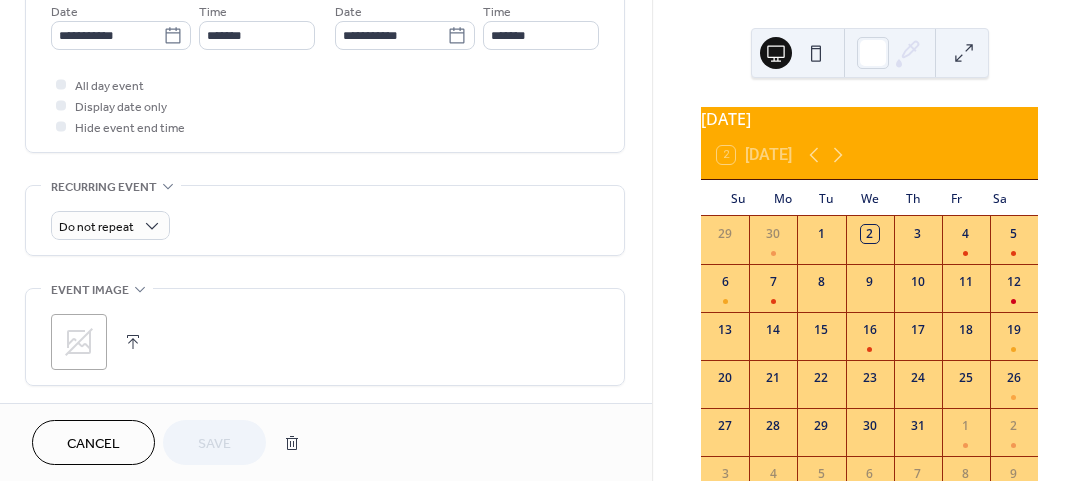 click 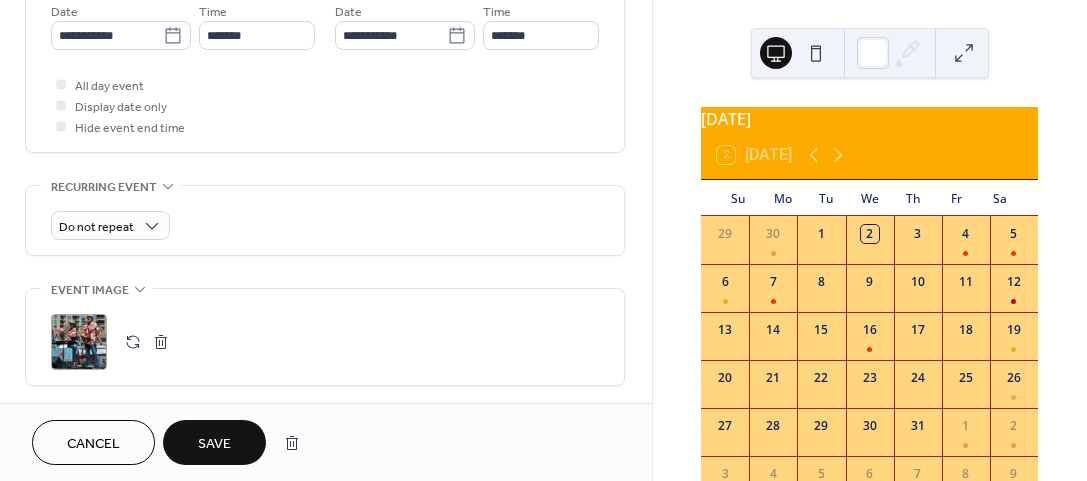 click on "Save" at bounding box center [214, 444] 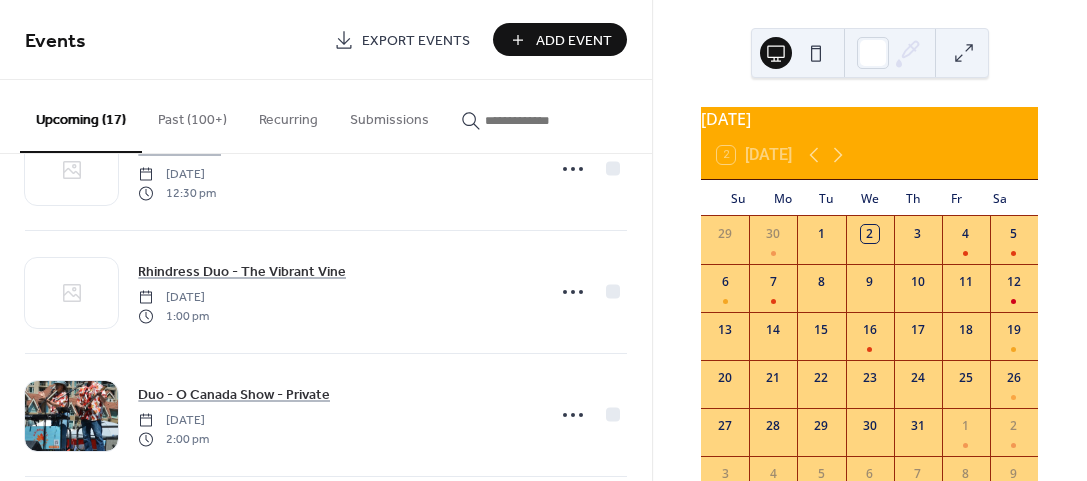 scroll, scrollTop: 200, scrollLeft: 0, axis: vertical 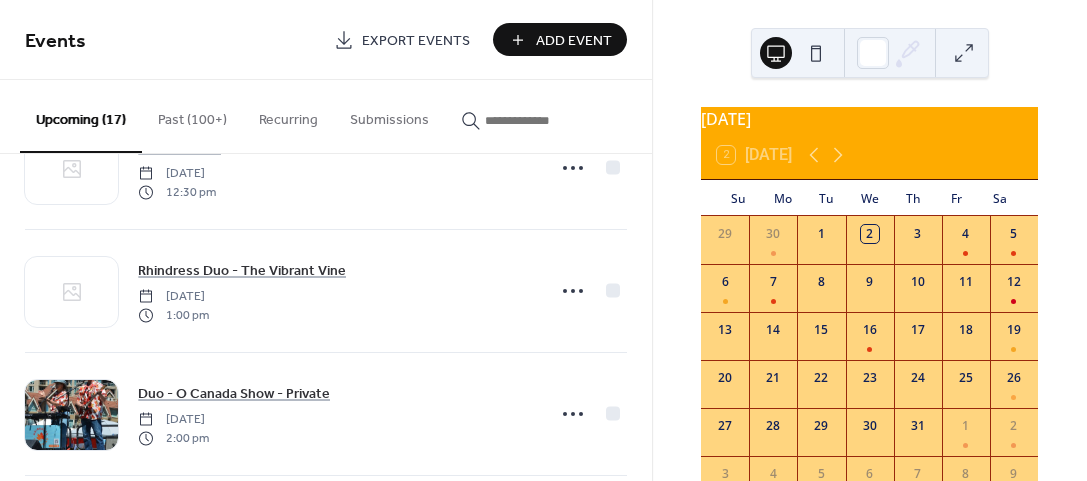 click on "Add Event" at bounding box center (574, 41) 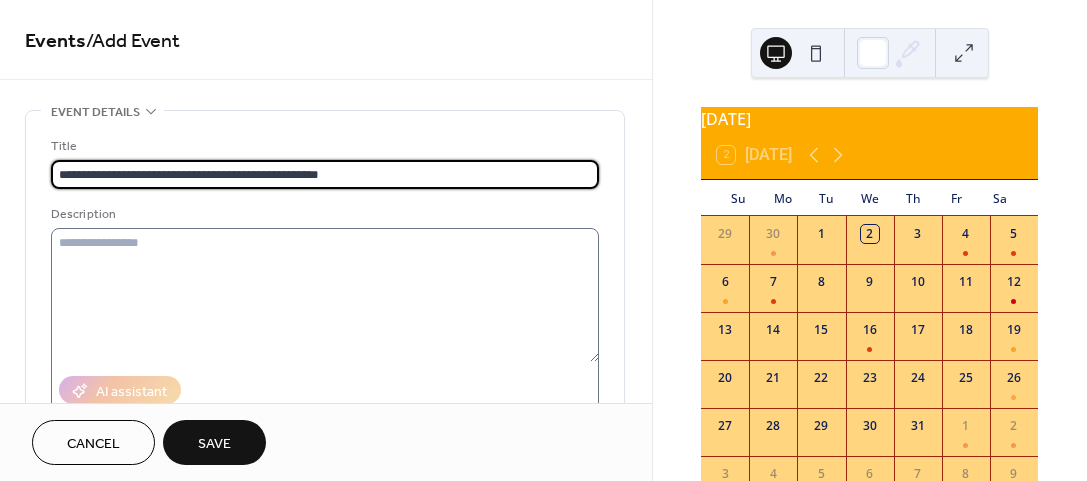 type on "**********" 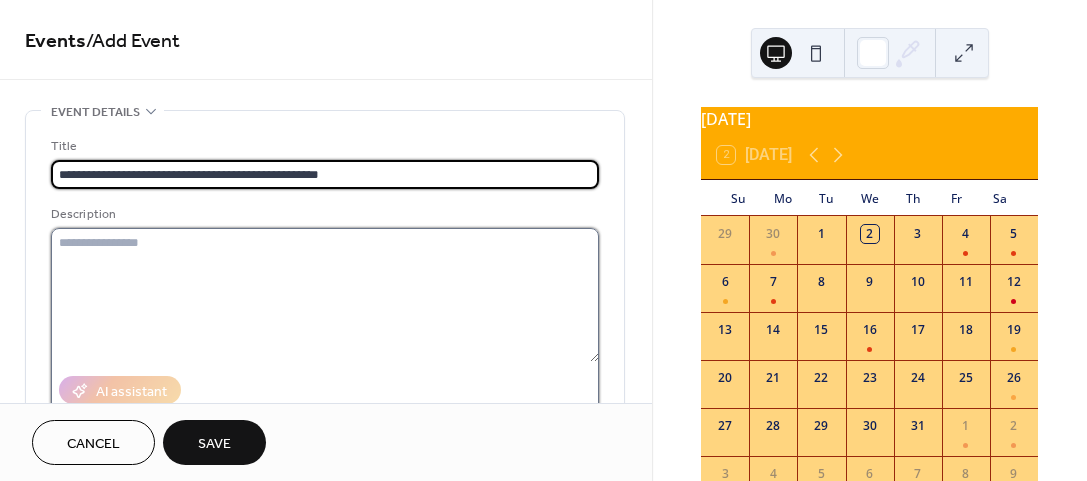 click at bounding box center [325, 295] 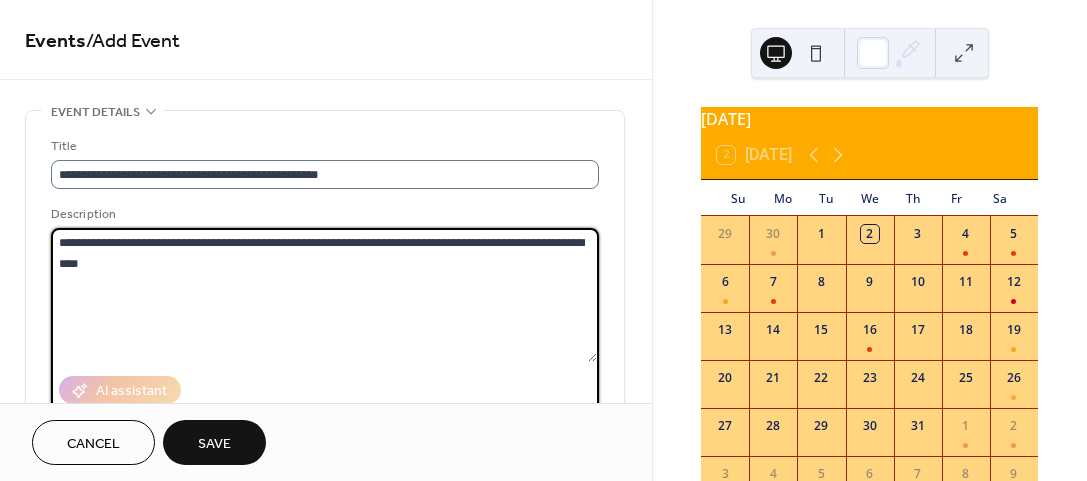 scroll, scrollTop: 0, scrollLeft: 0, axis: both 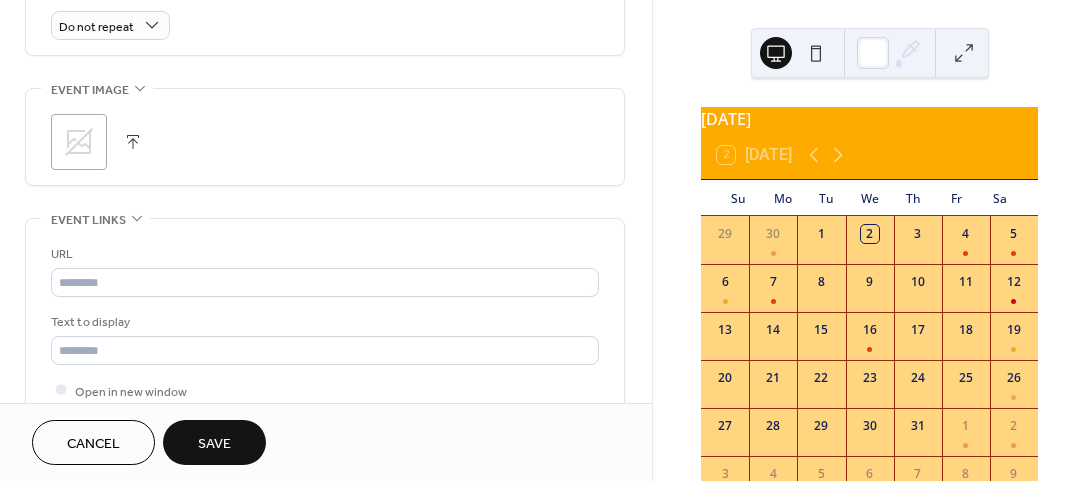 type on "**********" 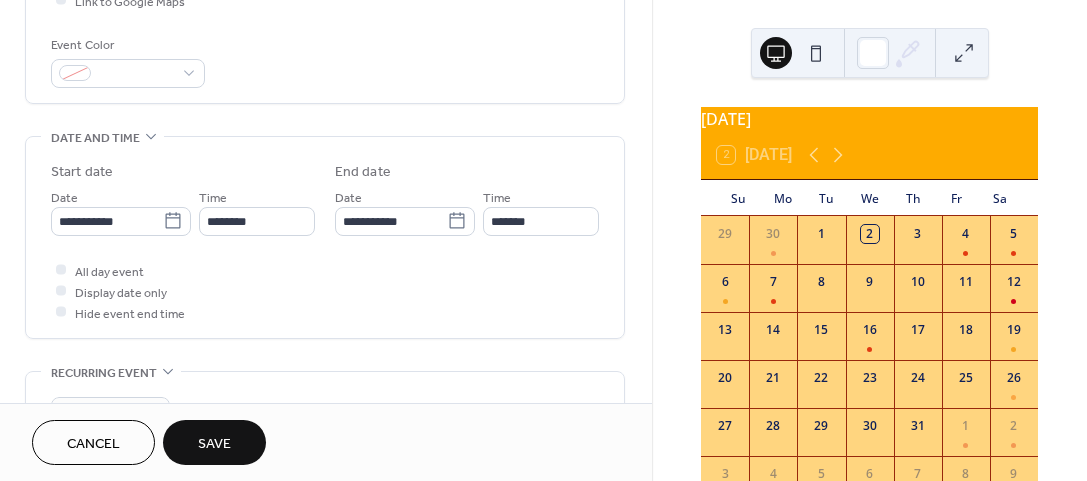 scroll, scrollTop: 500, scrollLeft: 0, axis: vertical 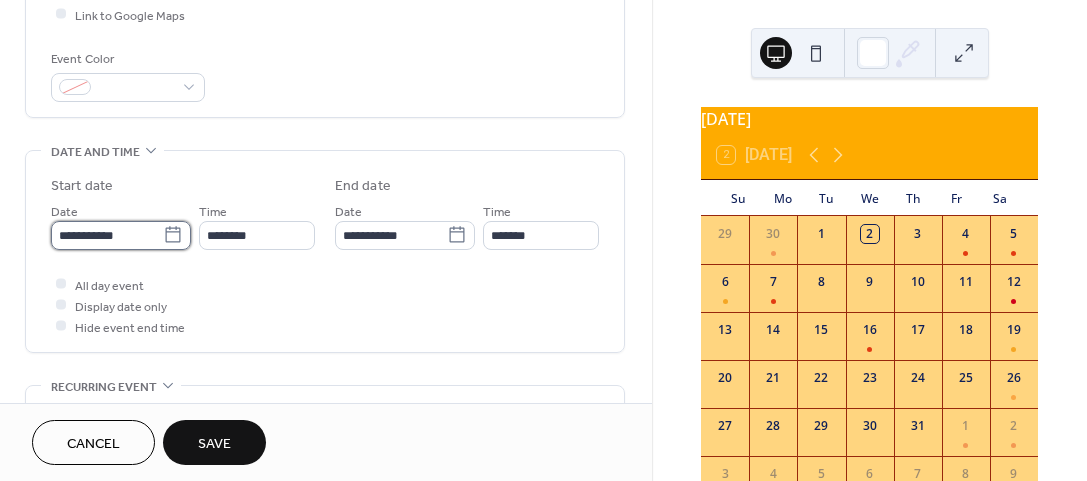 click on "**********" at bounding box center (107, 235) 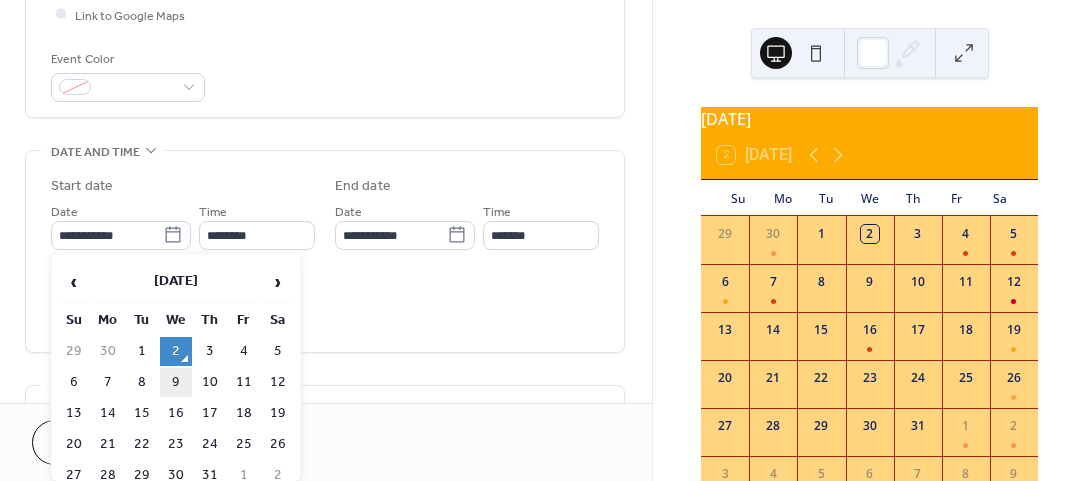 click on "9" at bounding box center [176, 382] 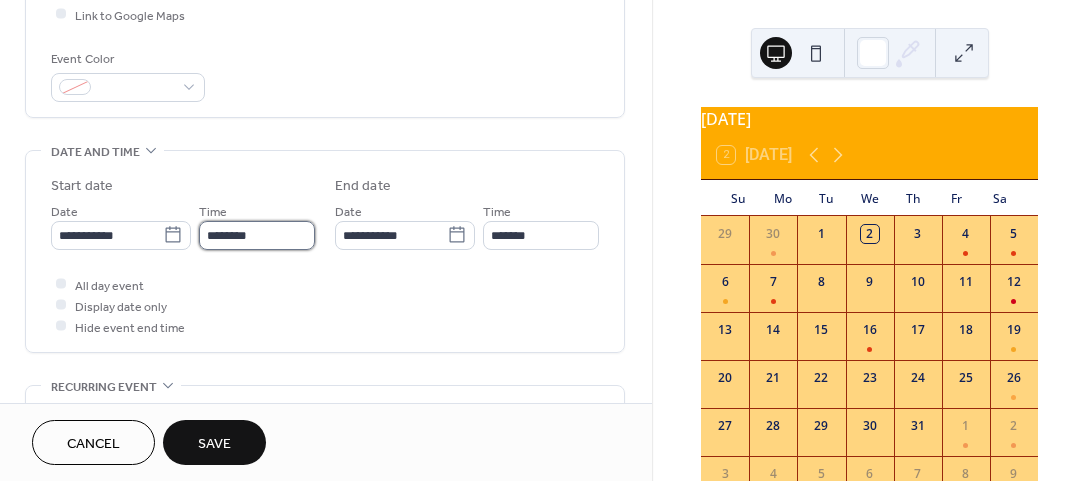 click on "********" at bounding box center [257, 235] 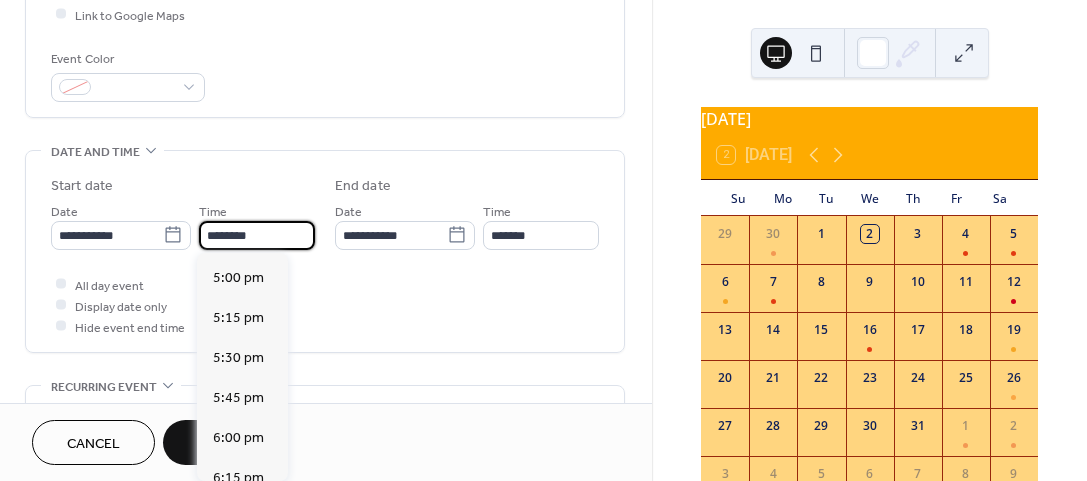 scroll, scrollTop: 2757, scrollLeft: 0, axis: vertical 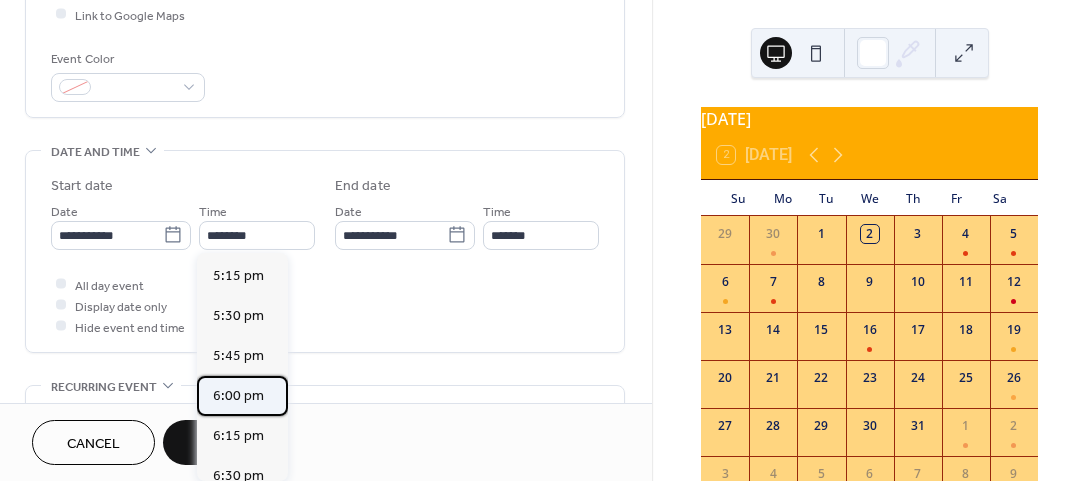 click on "6:00 pm" at bounding box center (238, 395) 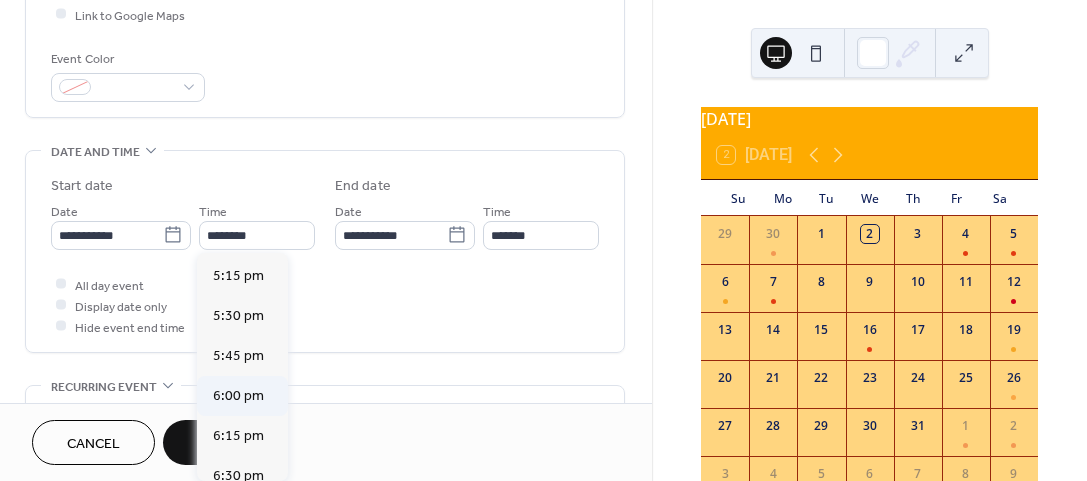 type on "*******" 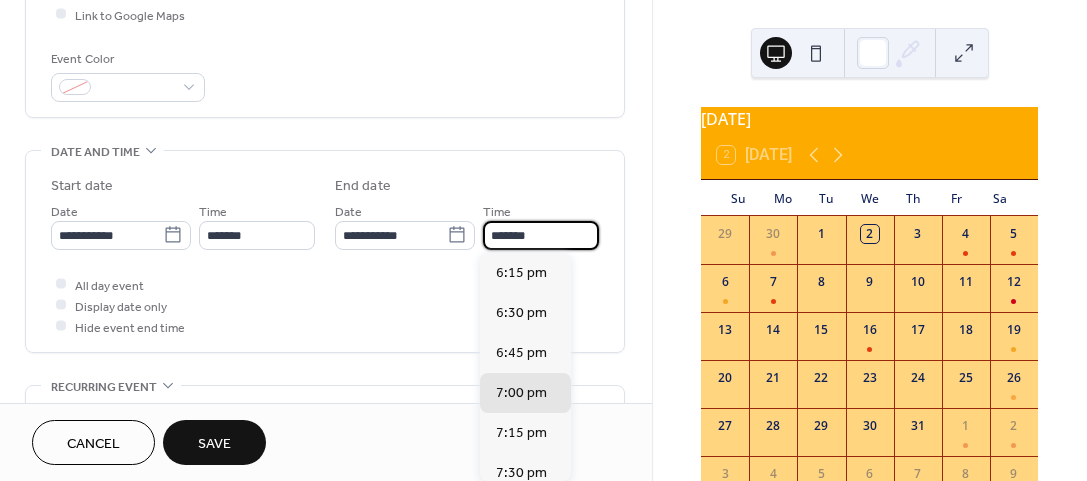 click on "*******" at bounding box center [541, 235] 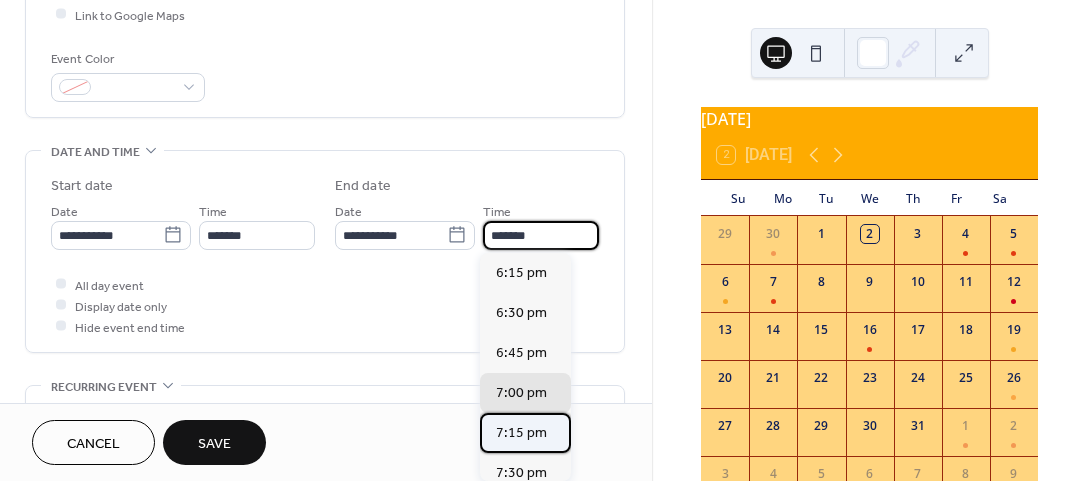 click on "7:15 pm" at bounding box center [521, 432] 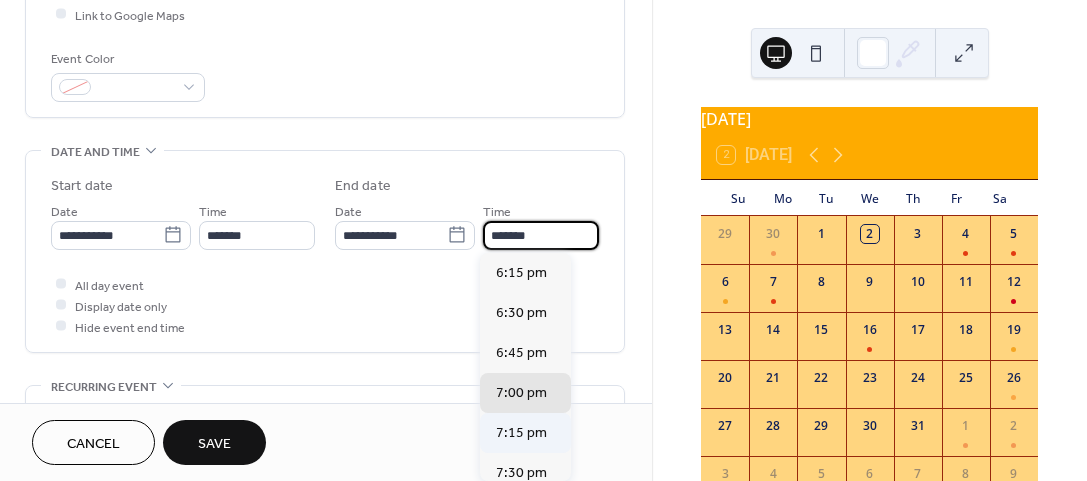 type on "*******" 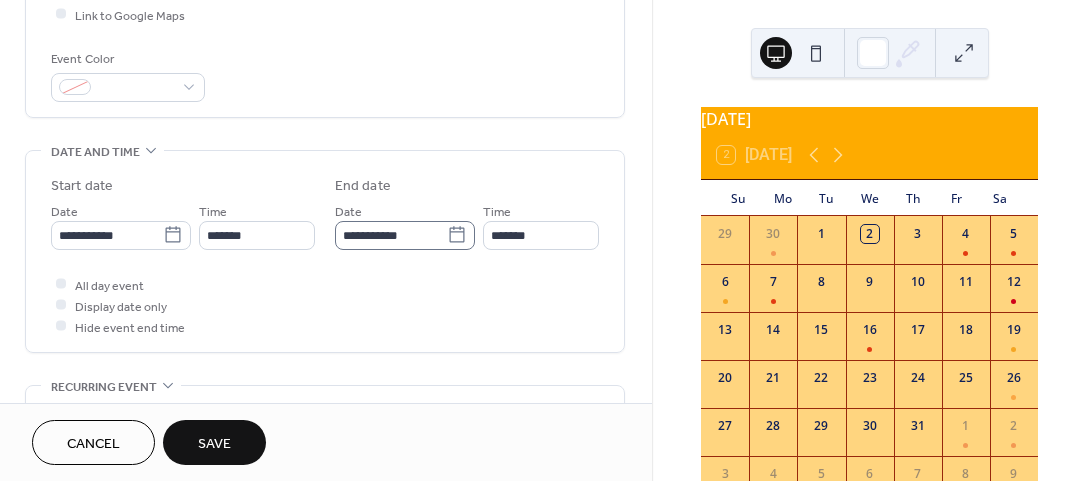 scroll, scrollTop: 1, scrollLeft: 0, axis: vertical 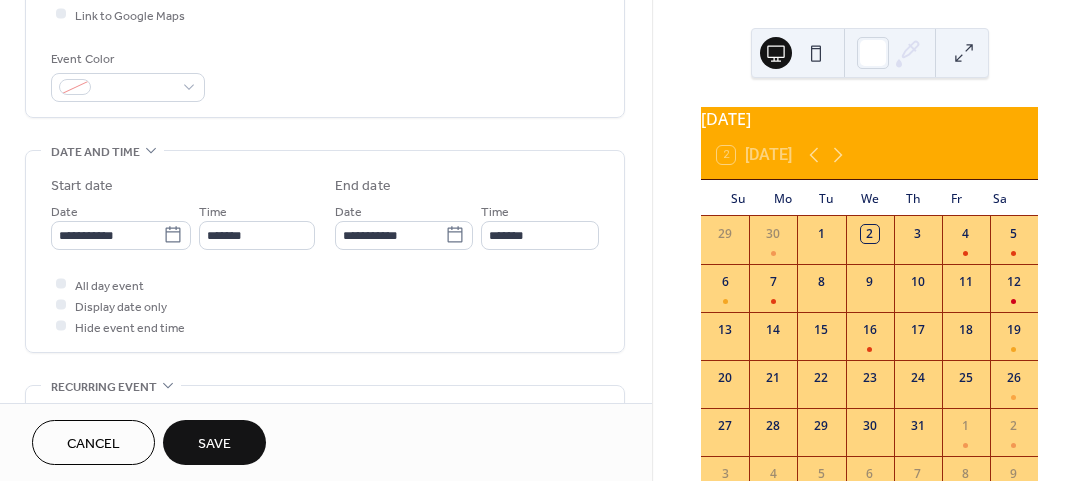 click on "Save" at bounding box center [214, 444] 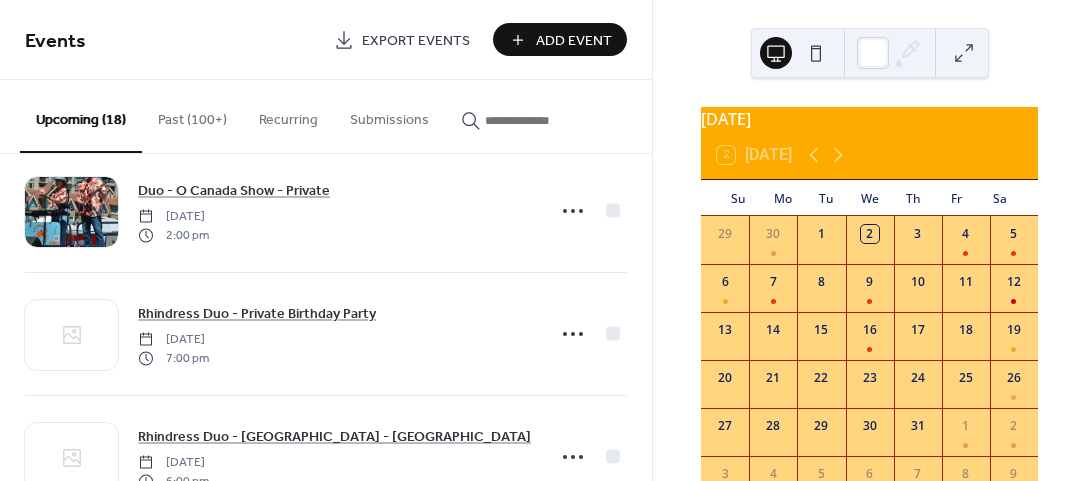 scroll, scrollTop: 800, scrollLeft: 0, axis: vertical 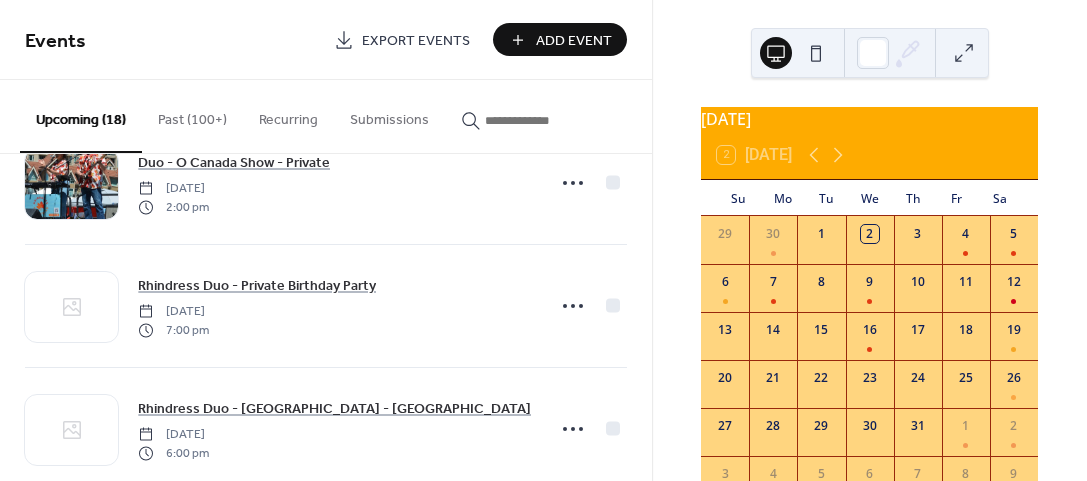 click on "Add Event" at bounding box center (574, 41) 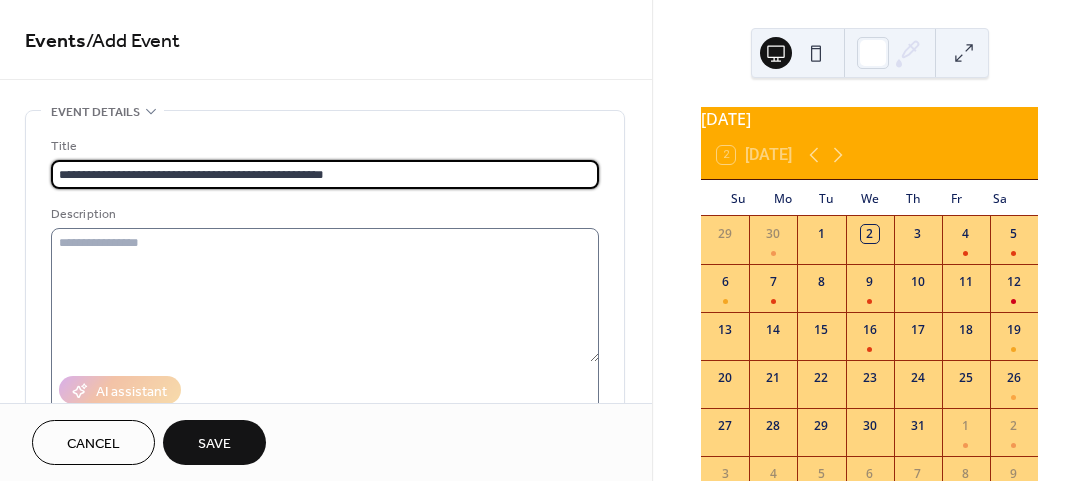 type on "**********" 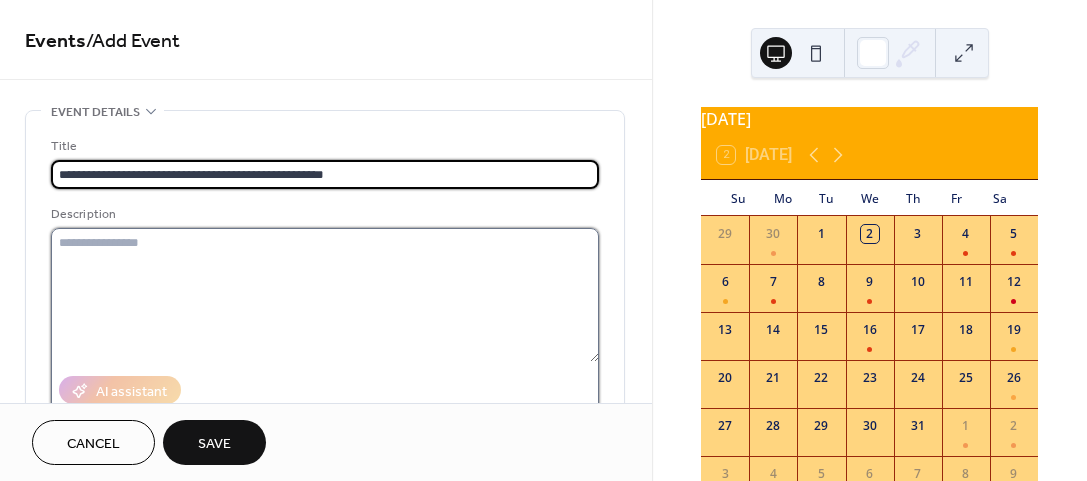 click at bounding box center [325, 295] 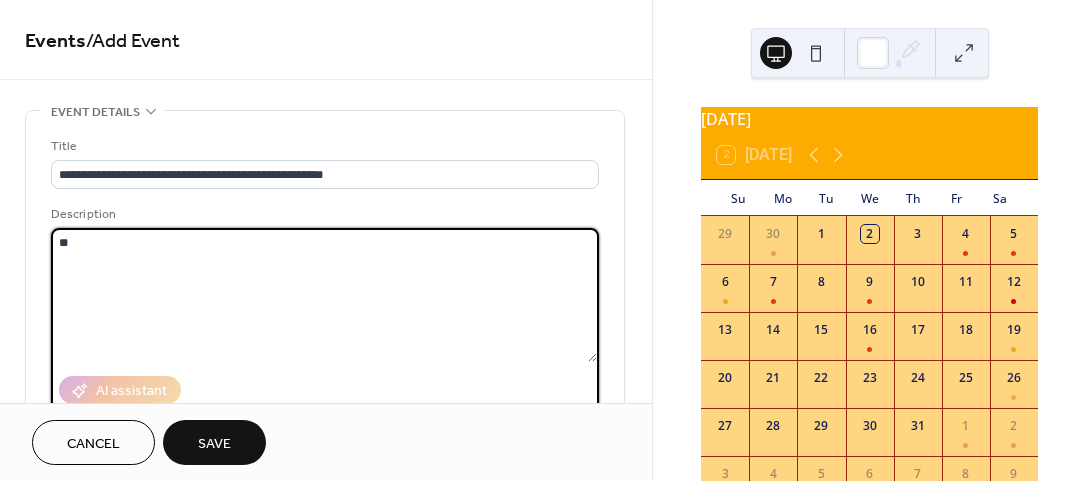 type on "*" 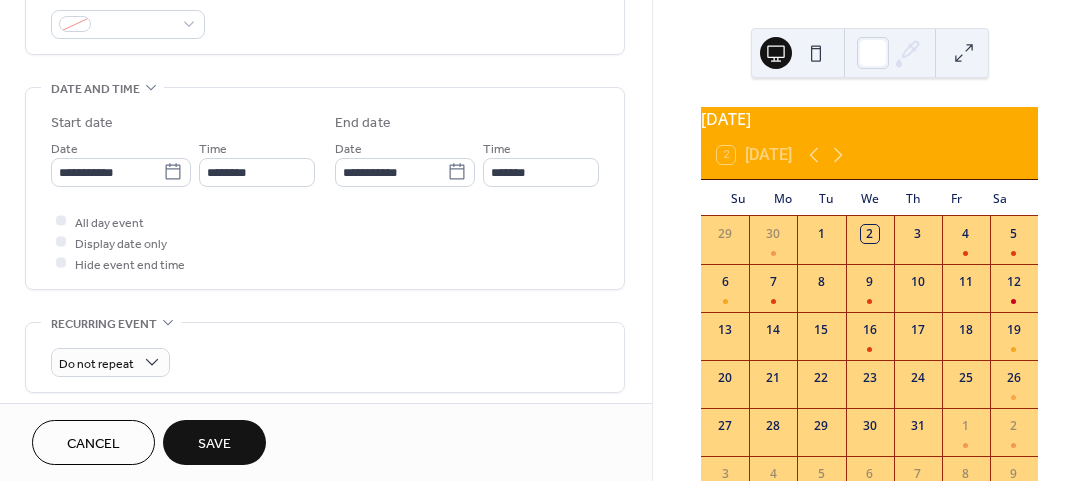 scroll, scrollTop: 600, scrollLeft: 0, axis: vertical 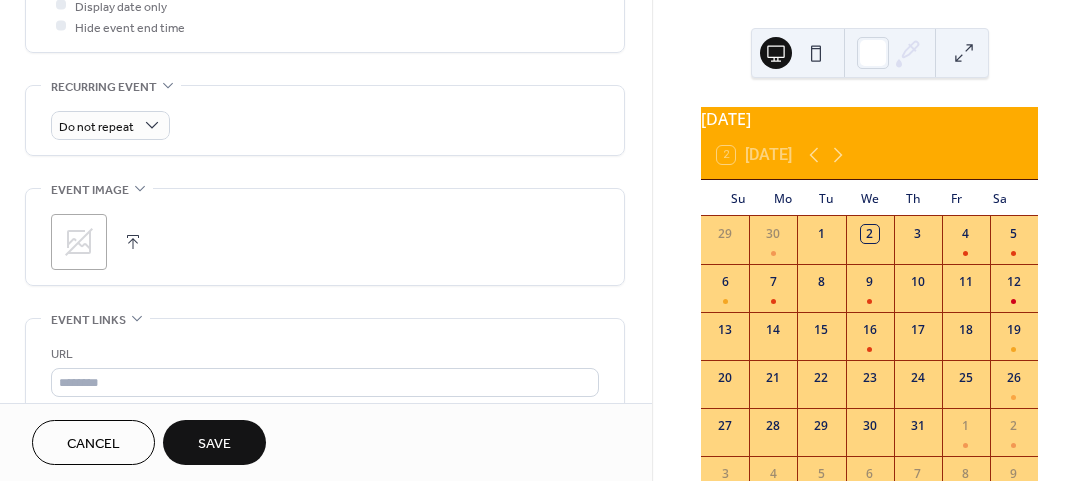 type on "**********" 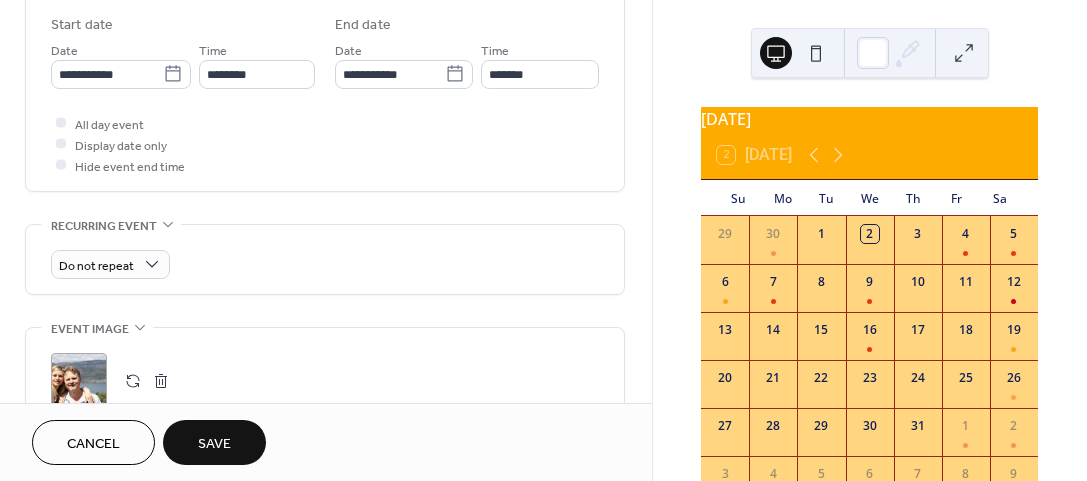 scroll, scrollTop: 400, scrollLeft: 0, axis: vertical 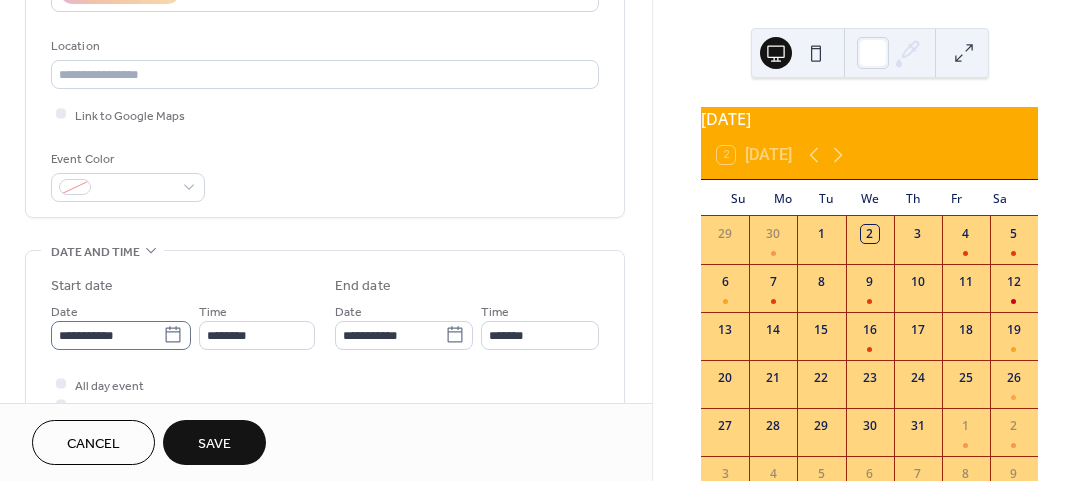 click 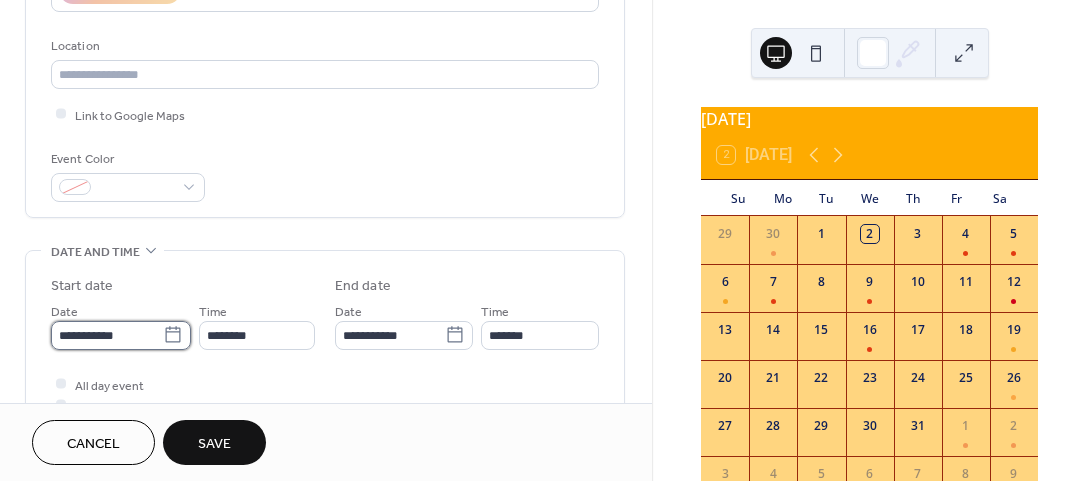 click on "**********" at bounding box center (107, 335) 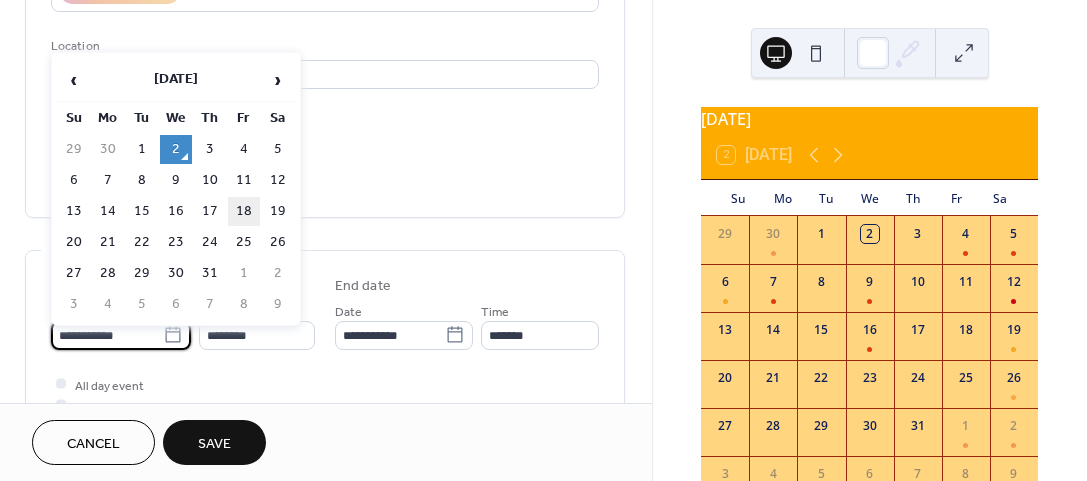 click on "18" at bounding box center [244, 211] 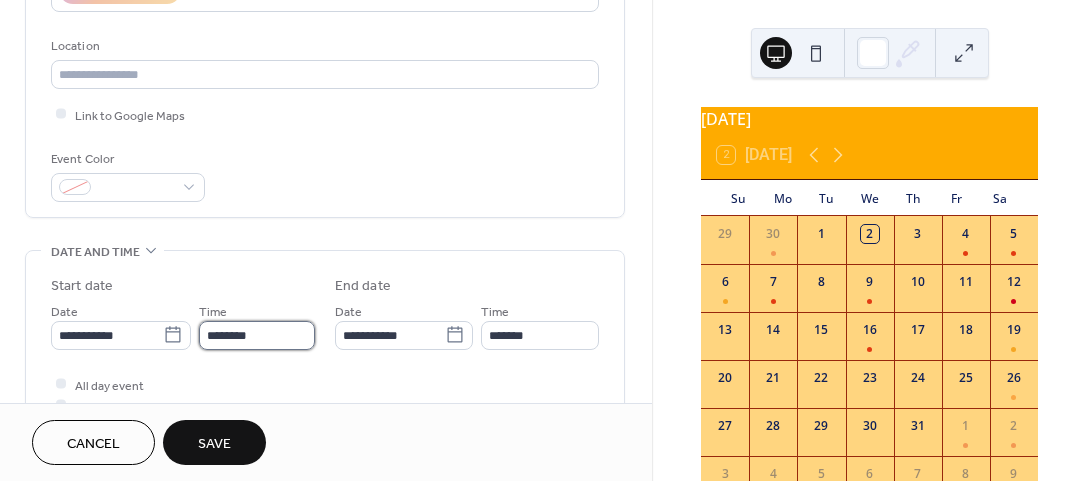 click on "********" at bounding box center (257, 335) 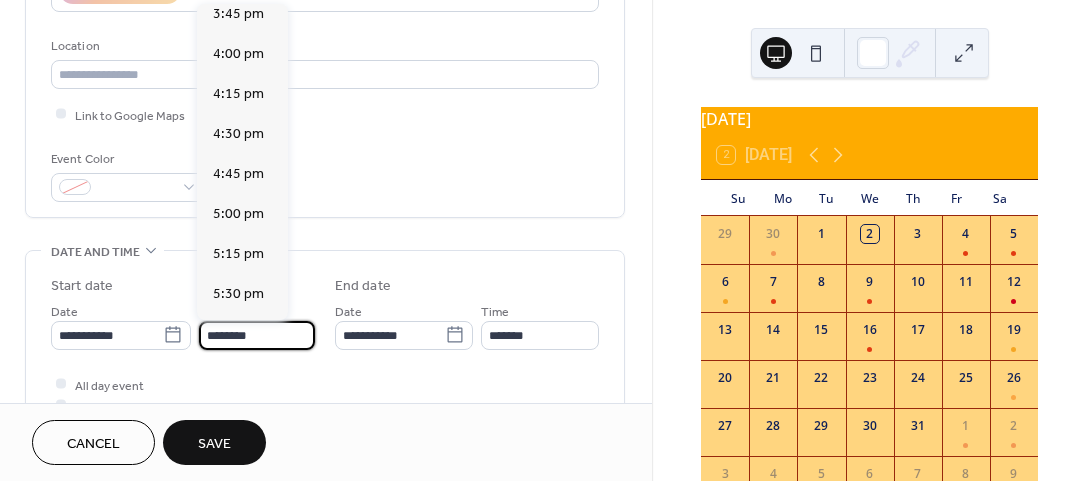 scroll, scrollTop: 2557, scrollLeft: 0, axis: vertical 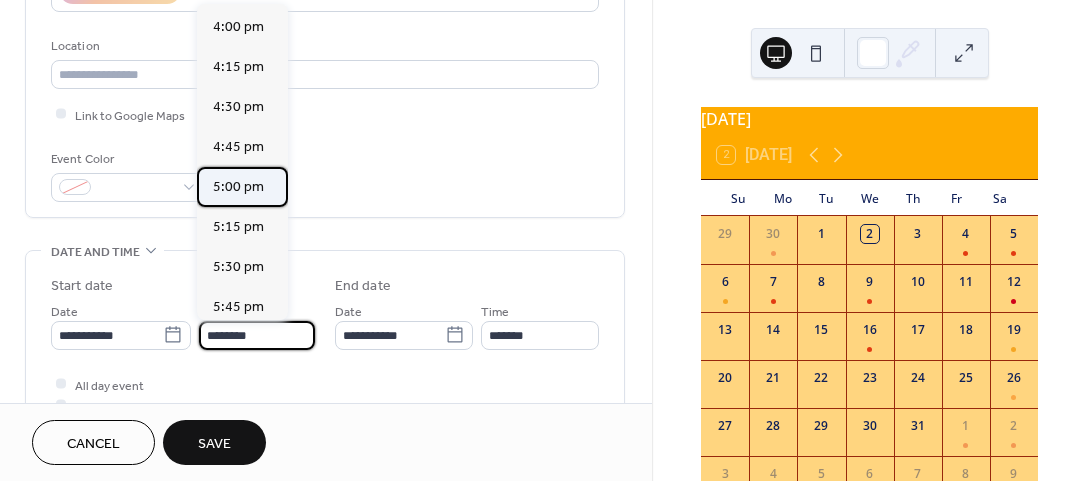 click on "5:00 pm" at bounding box center [238, 187] 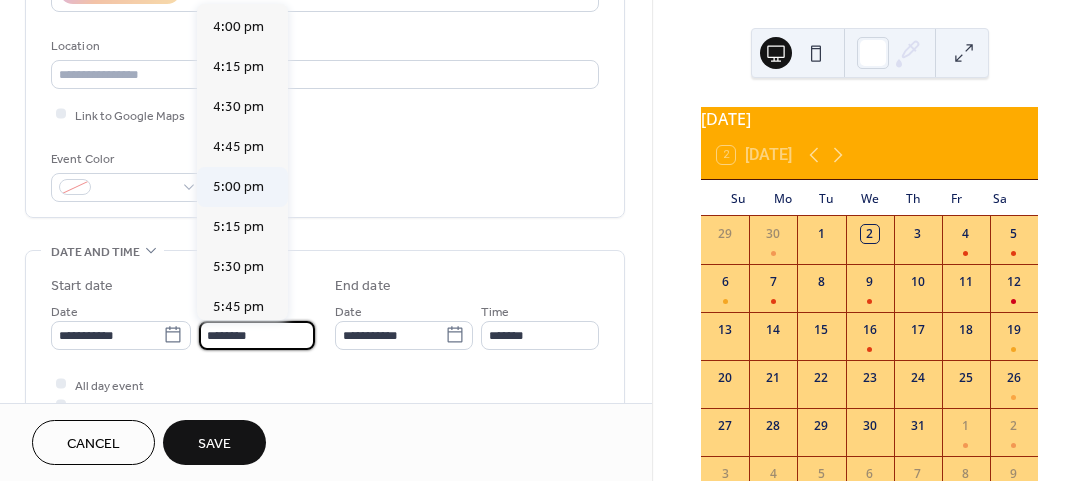 type on "*******" 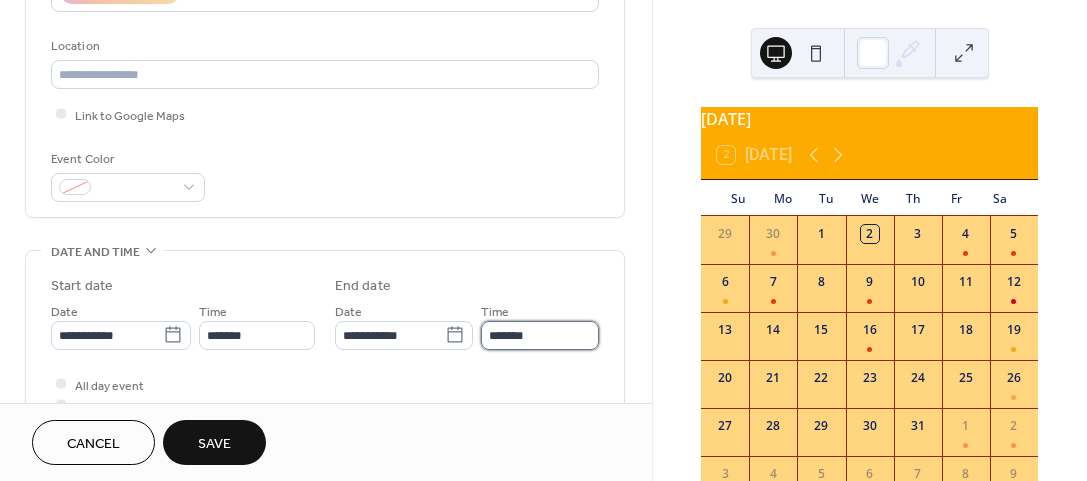 click on "*******" at bounding box center (540, 335) 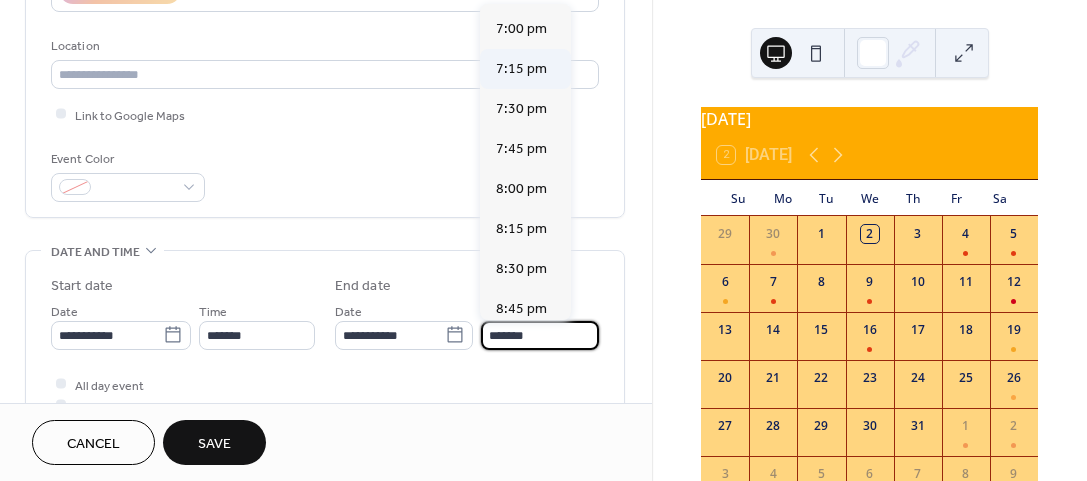 scroll, scrollTop: 300, scrollLeft: 0, axis: vertical 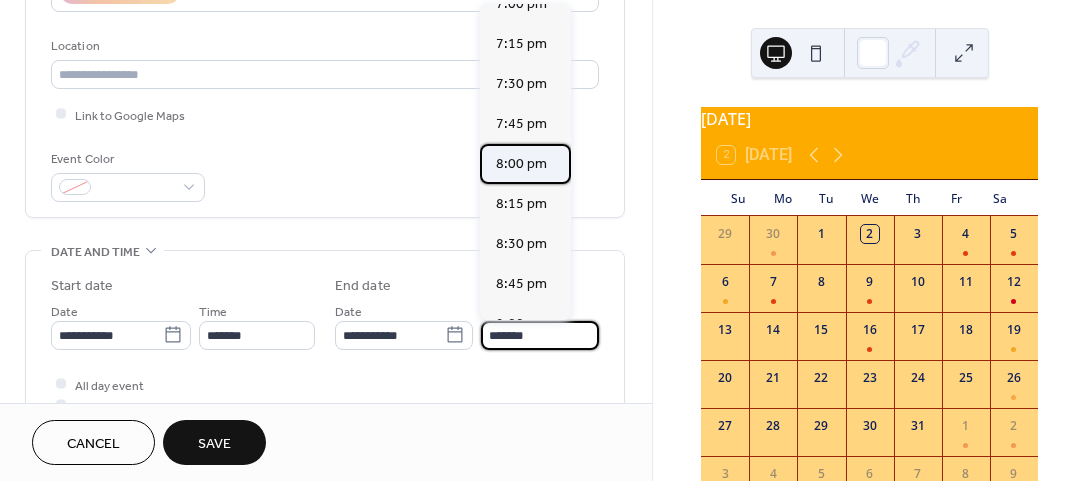 click on "8:00 pm" at bounding box center [521, 164] 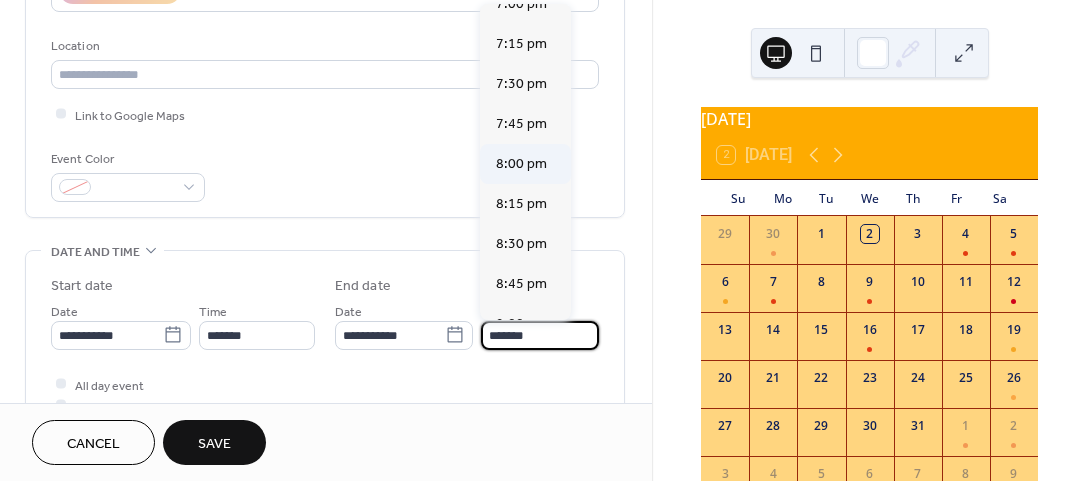 type on "*******" 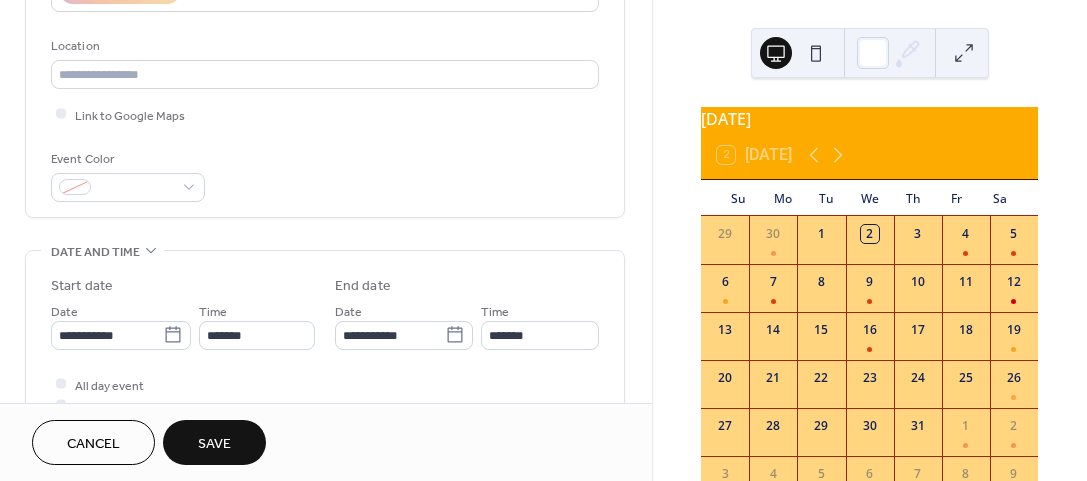 click on "Save" at bounding box center [214, 444] 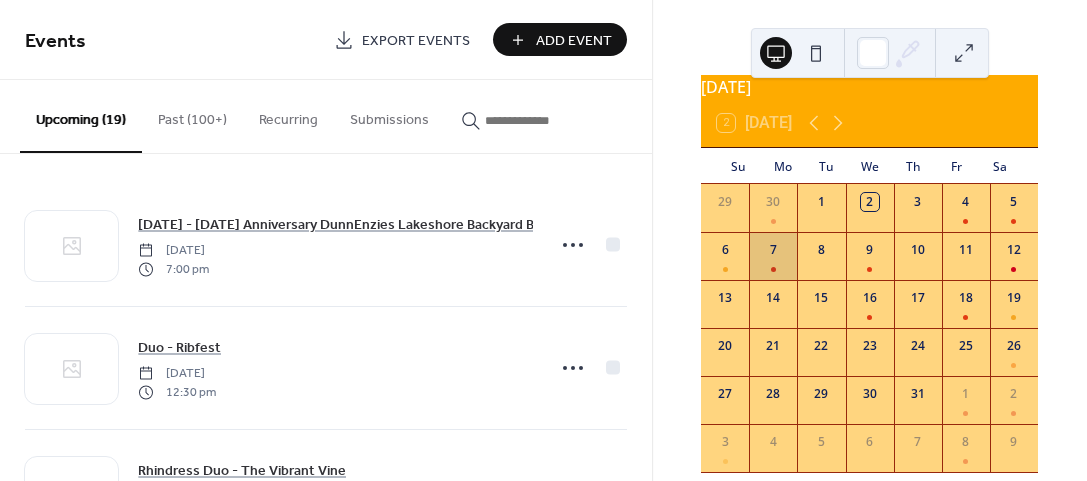 scroll, scrollTop: 81, scrollLeft: 0, axis: vertical 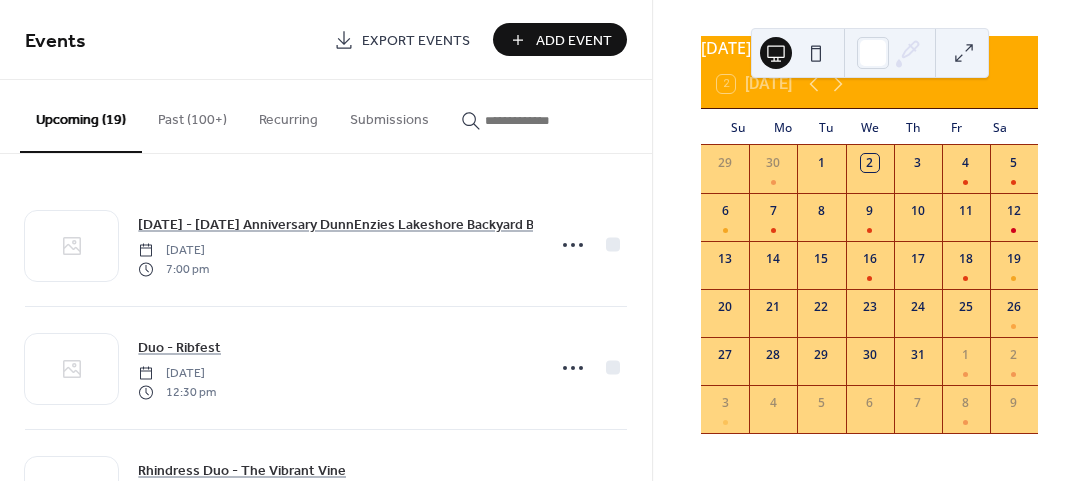 click on "Add Event" at bounding box center (574, 41) 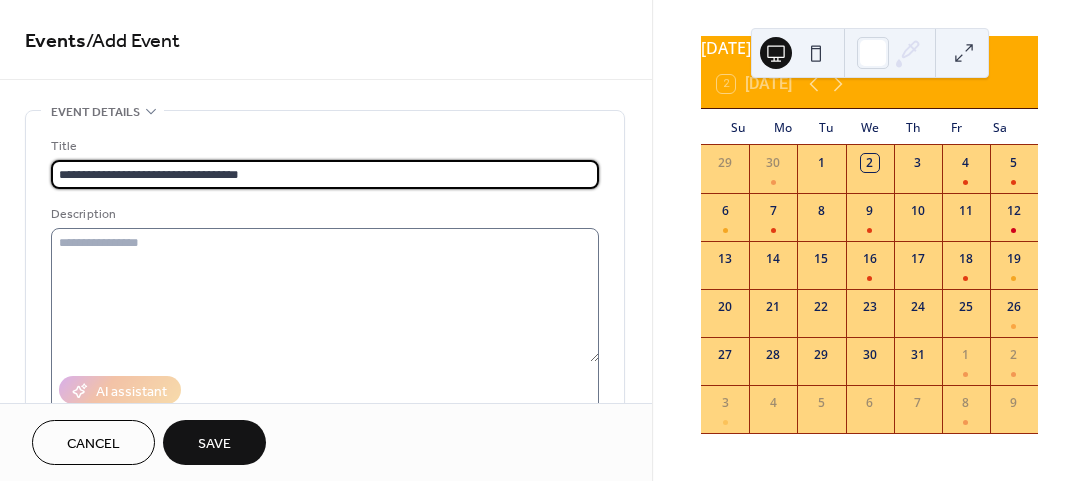 type on "**********" 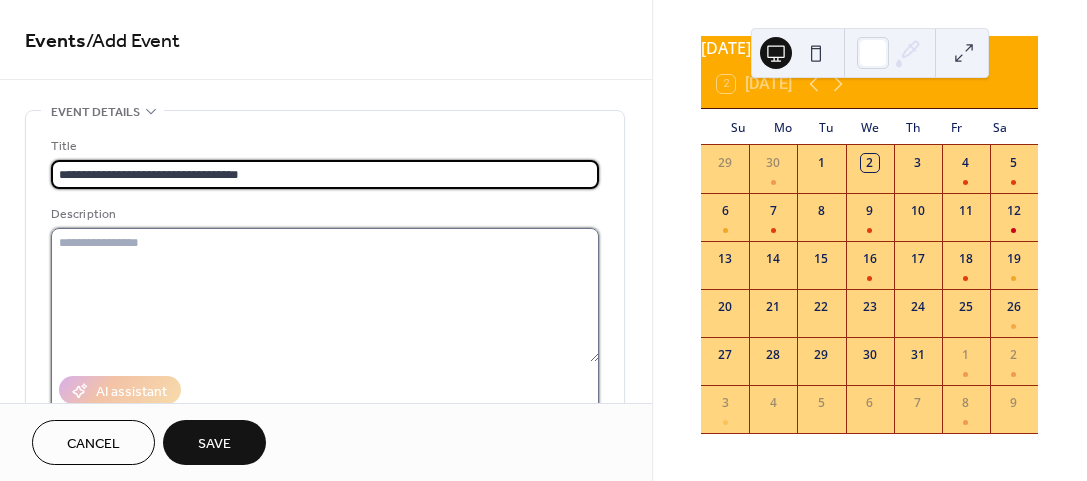 click at bounding box center [325, 295] 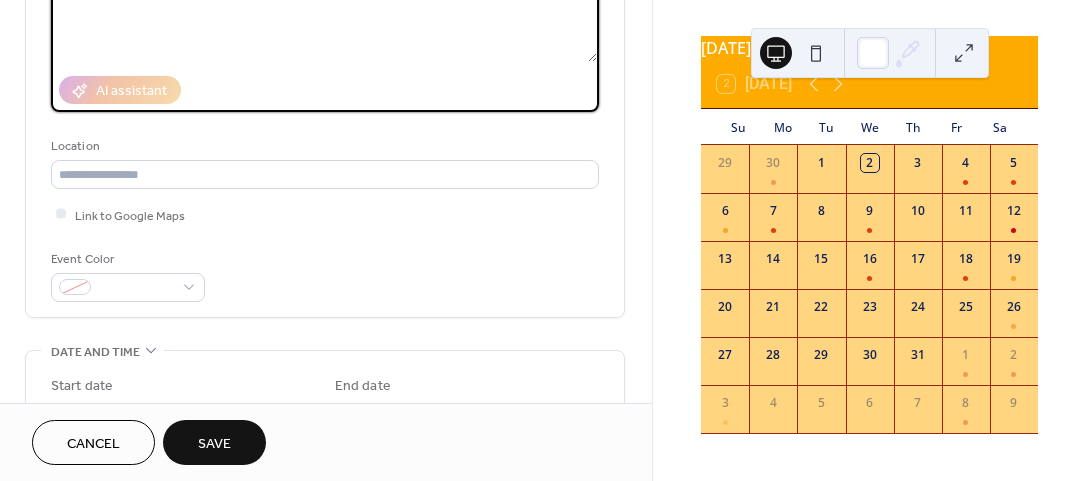 scroll, scrollTop: 700, scrollLeft: 0, axis: vertical 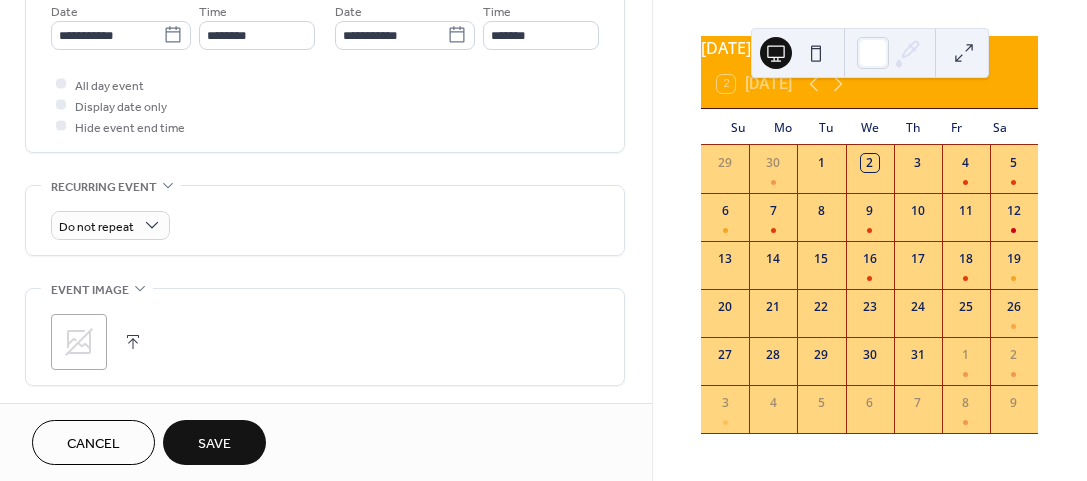 type on "**********" 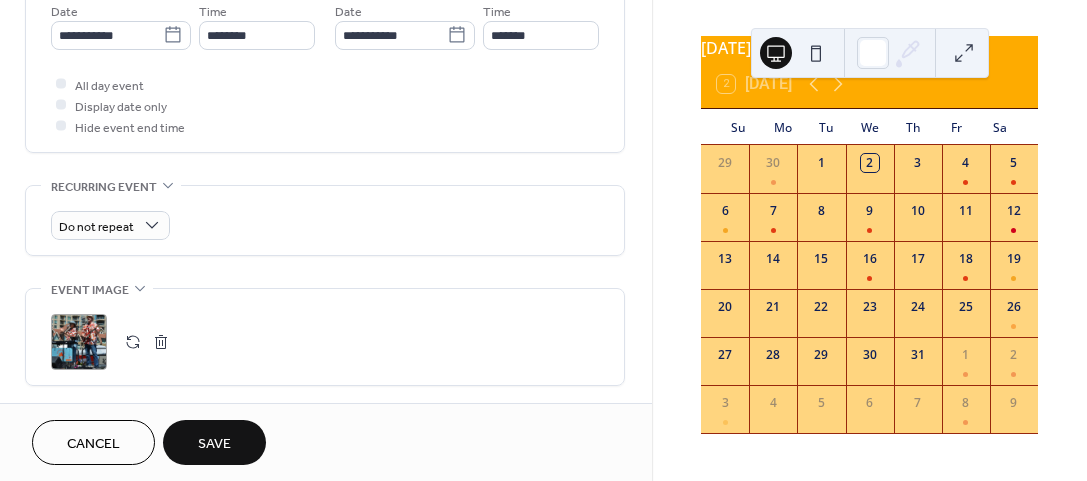 click on "Save" at bounding box center [214, 444] 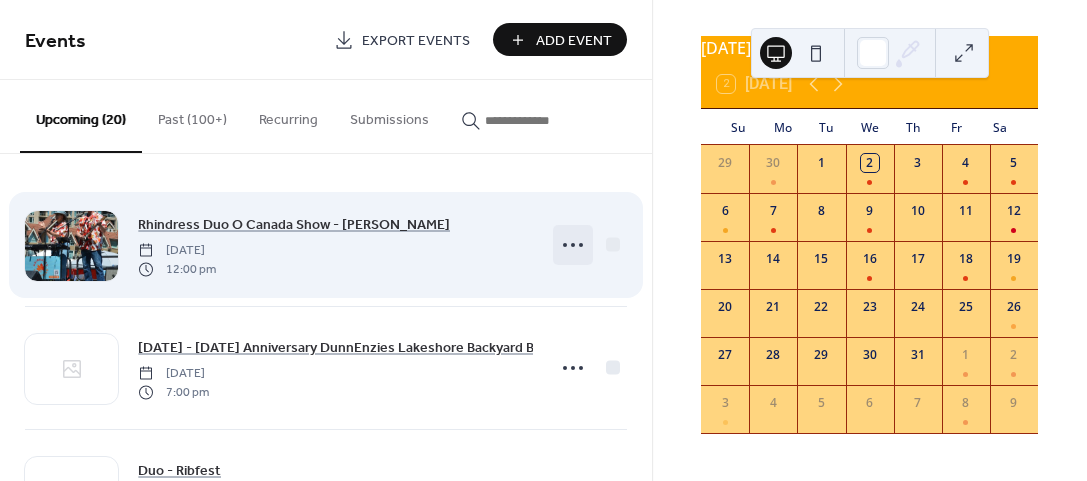 click 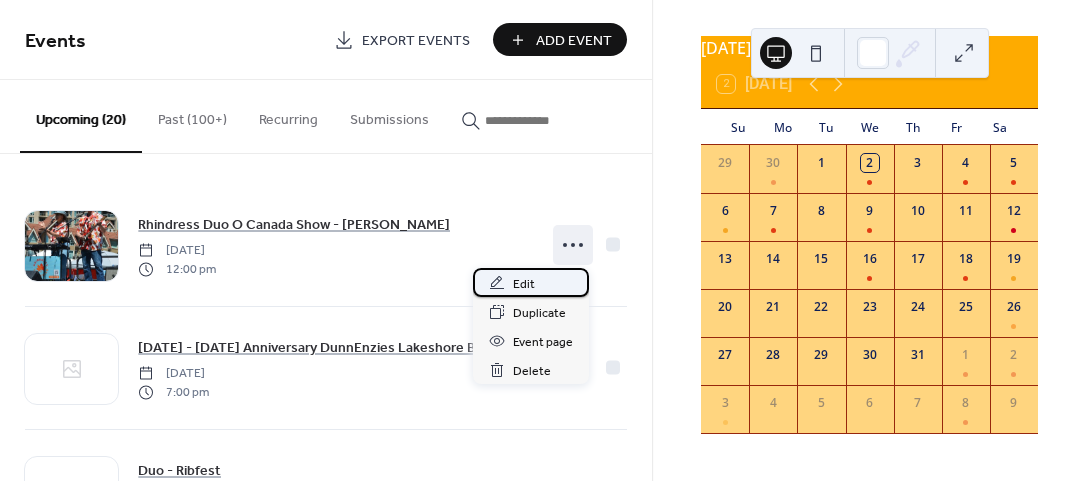 click on "Edit" at bounding box center (524, 284) 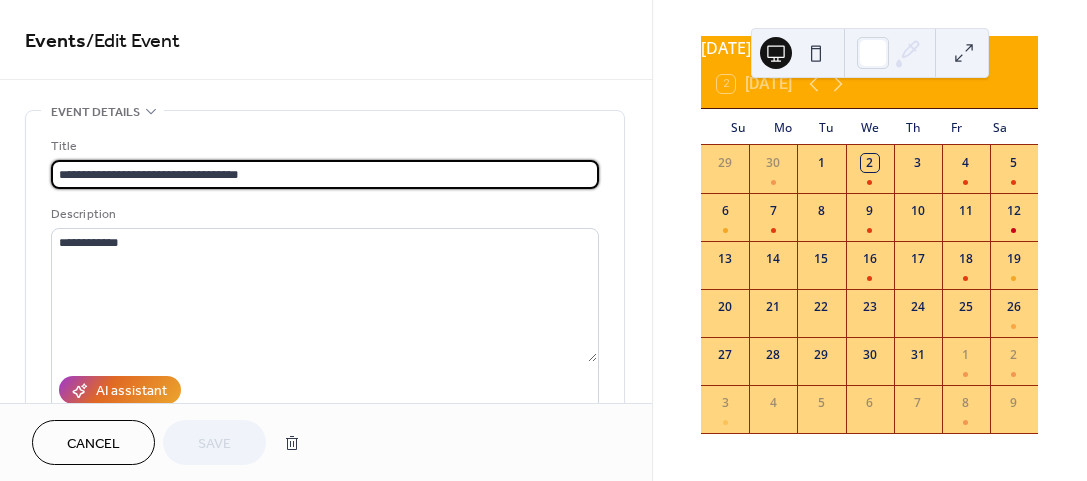 scroll, scrollTop: 400, scrollLeft: 0, axis: vertical 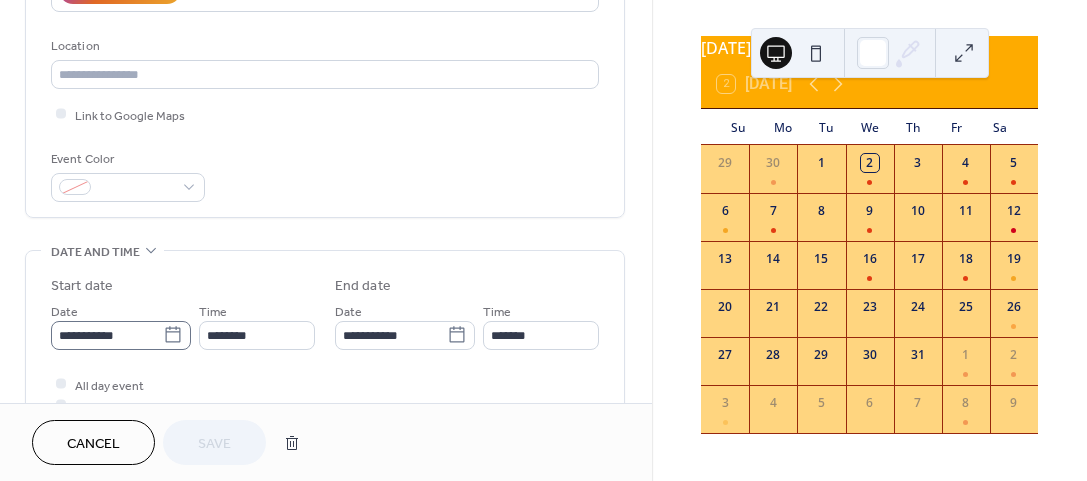 click 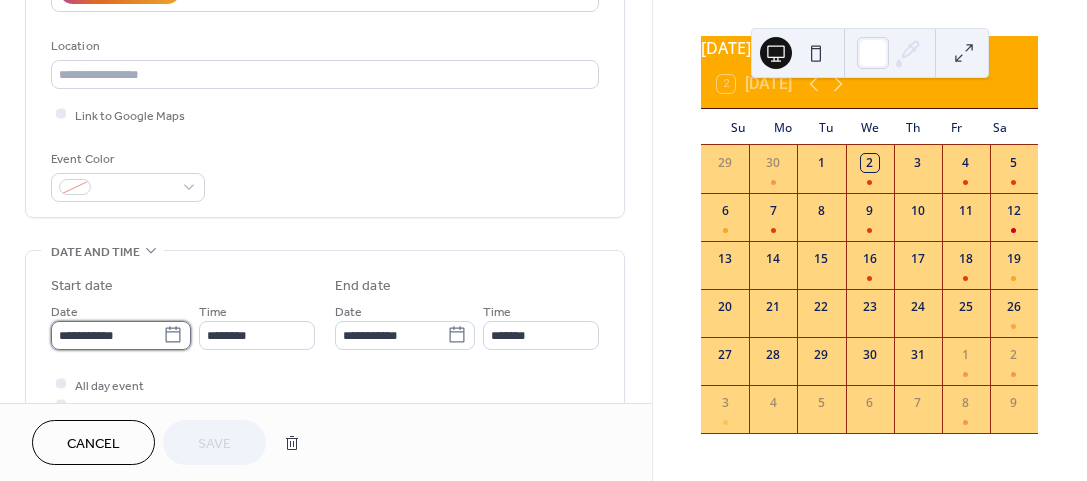 click on "**********" at bounding box center [107, 335] 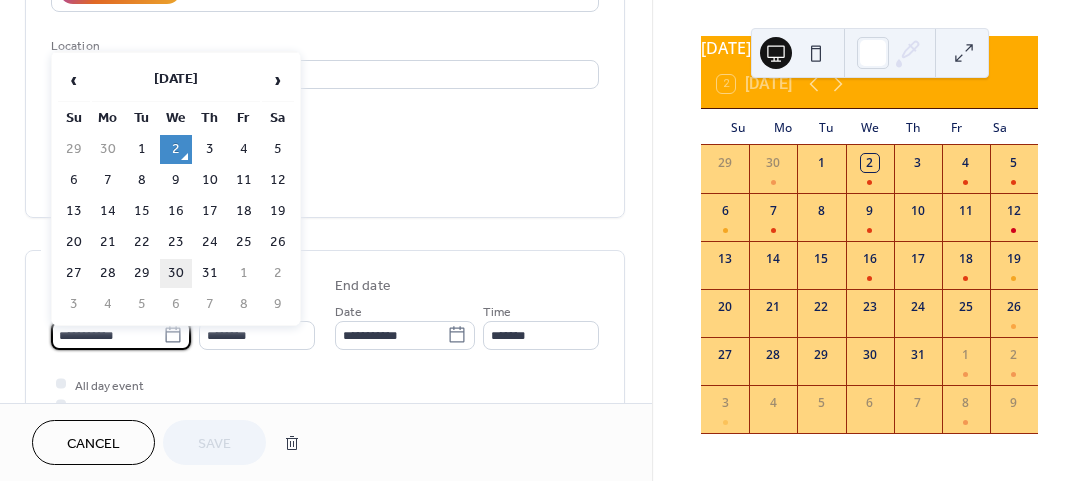 click on "30" at bounding box center (176, 273) 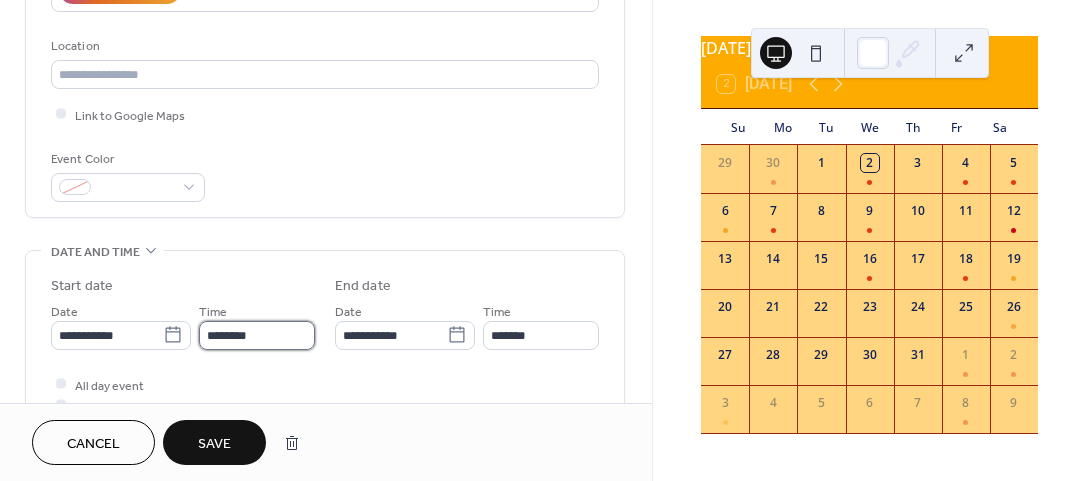 click on "********" at bounding box center (257, 335) 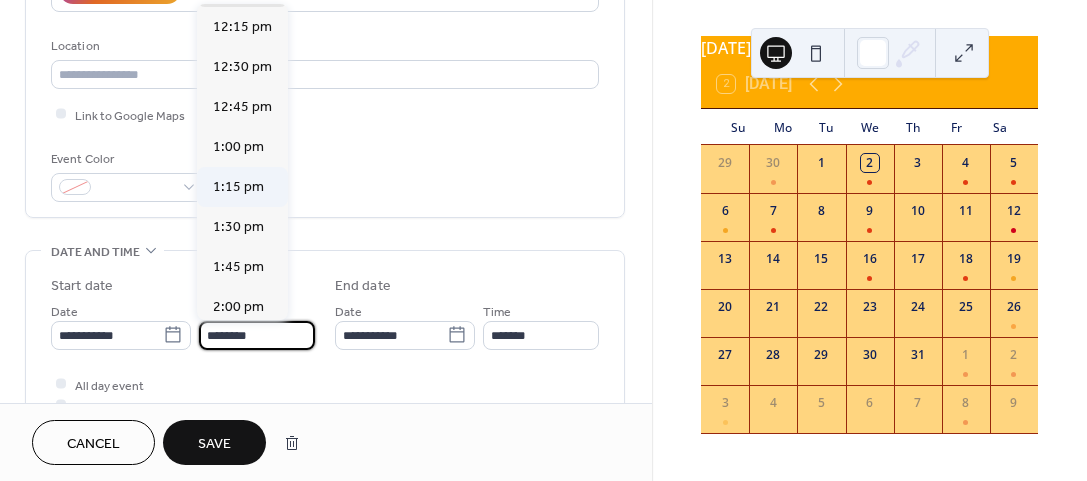 scroll, scrollTop: 2057, scrollLeft: 0, axis: vertical 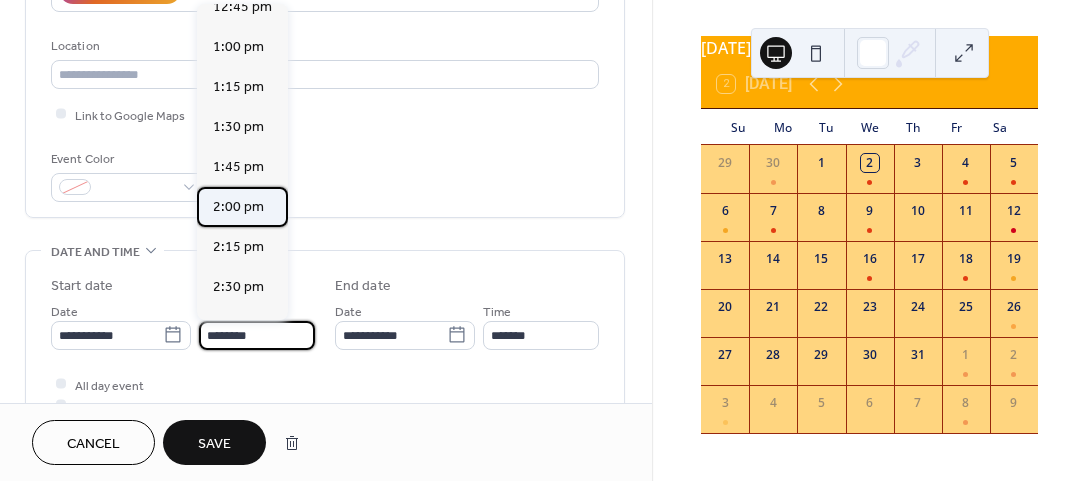 click on "2:00 pm" at bounding box center (238, 207) 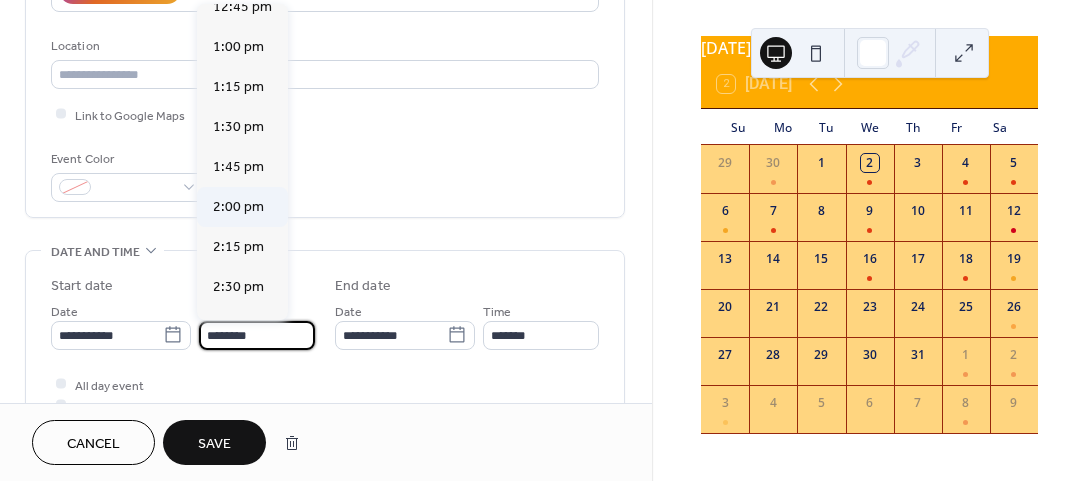 type on "*******" 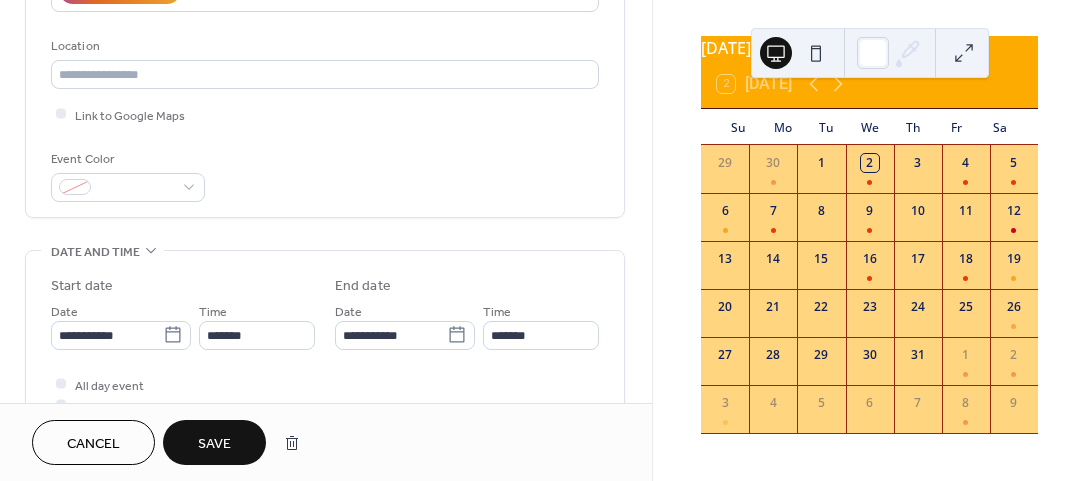 click on "Save" at bounding box center (214, 444) 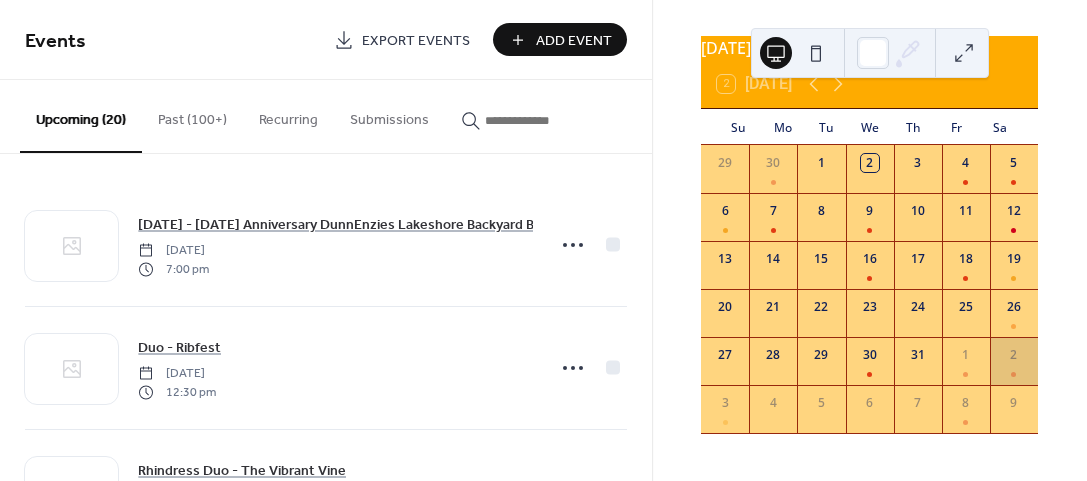 click on "2" at bounding box center [1014, 352] 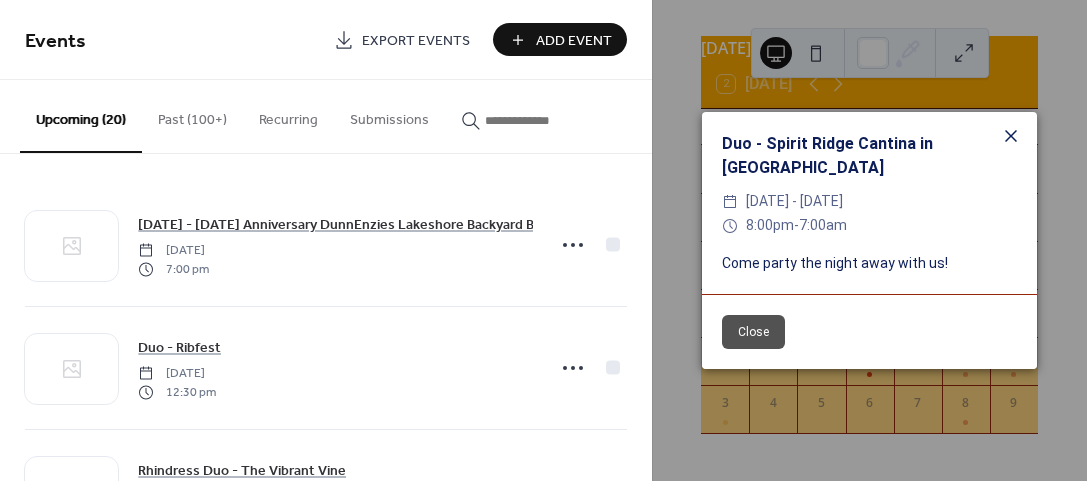 click 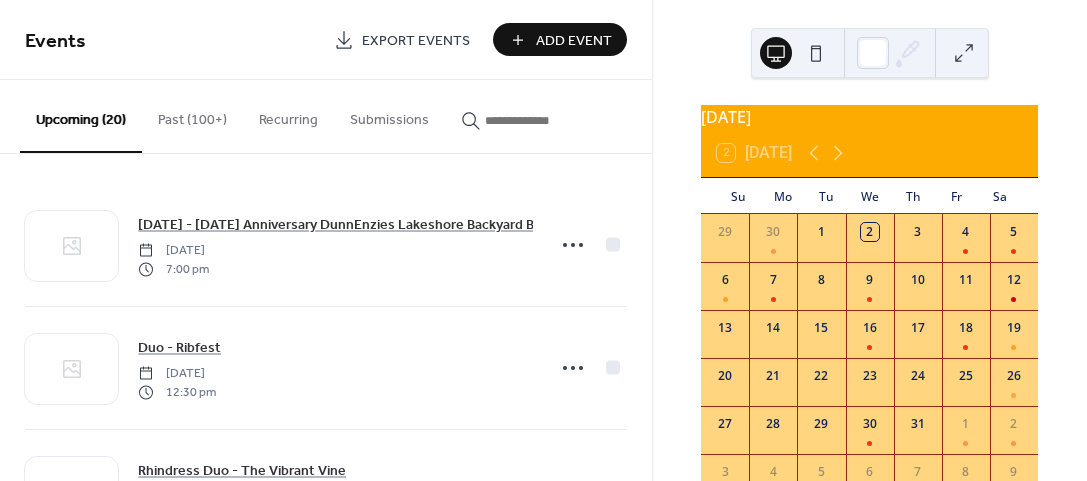 scroll, scrollTop: 0, scrollLeft: 0, axis: both 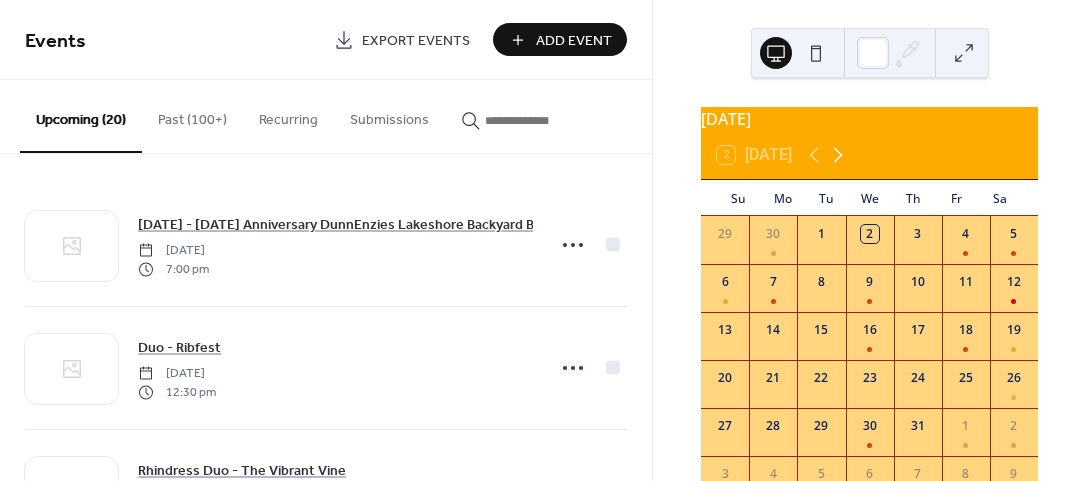 click 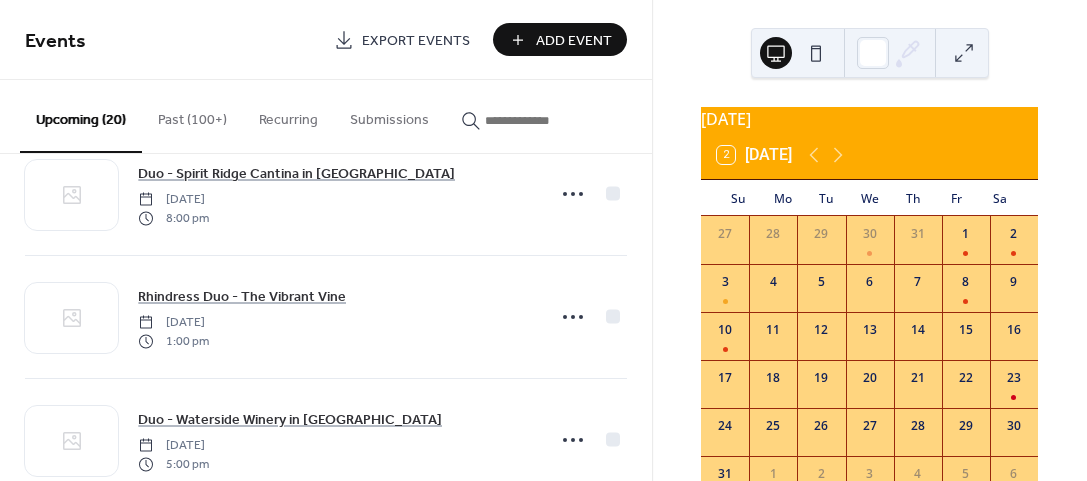 scroll, scrollTop: 1400, scrollLeft: 0, axis: vertical 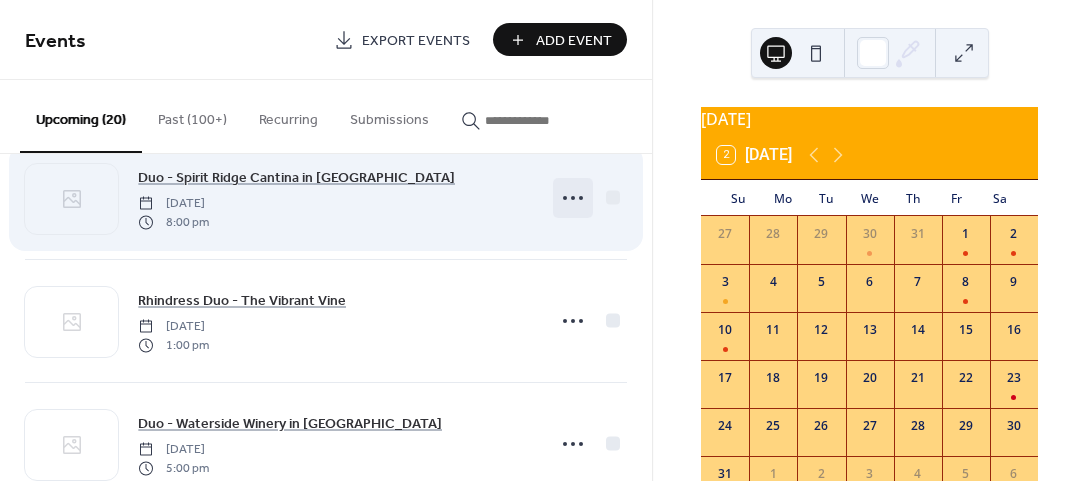 click 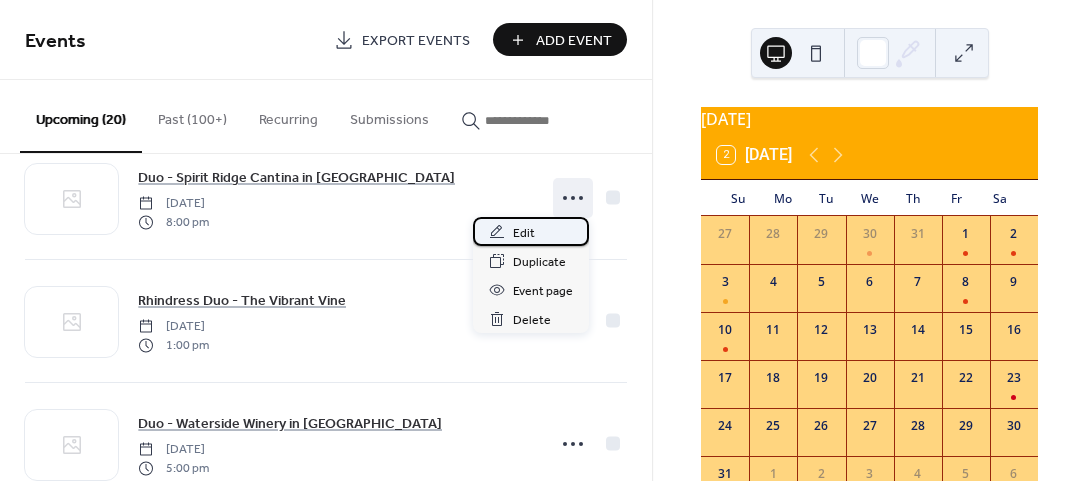 click on "Edit" at bounding box center (524, 233) 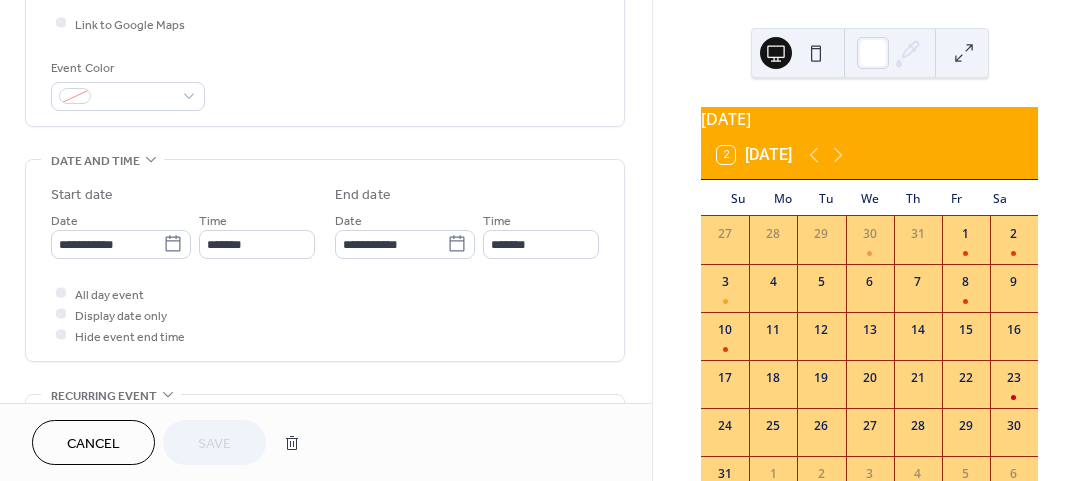 scroll, scrollTop: 500, scrollLeft: 0, axis: vertical 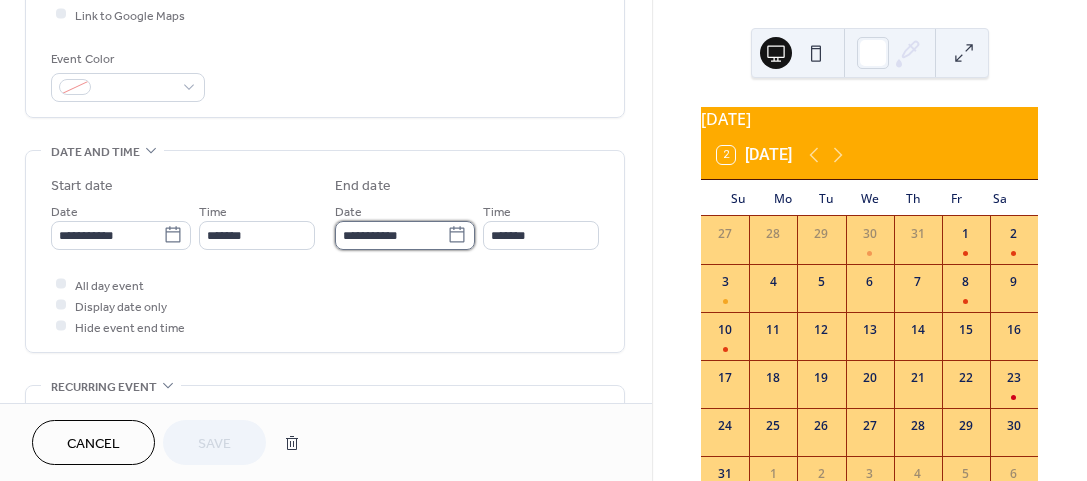 click on "**********" at bounding box center [391, 235] 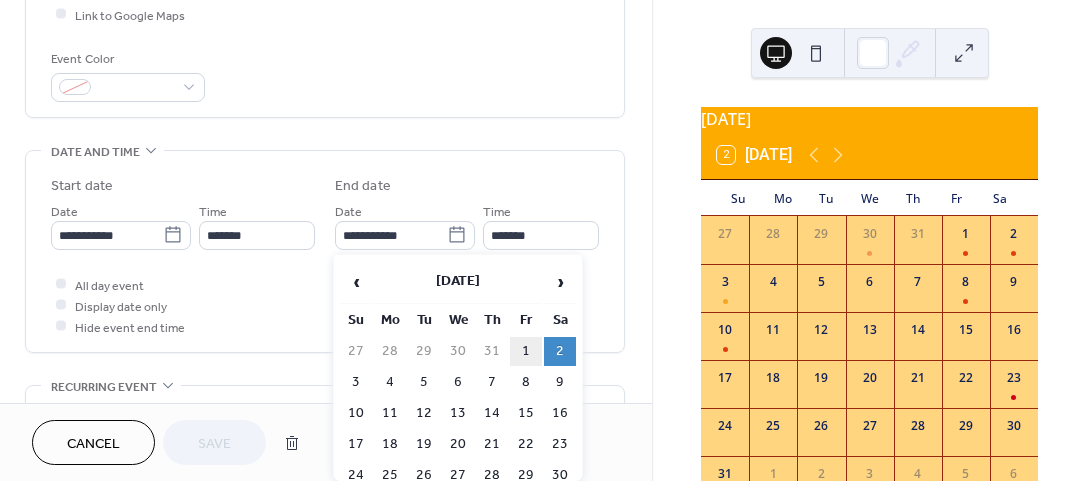 click on "1" at bounding box center [526, 351] 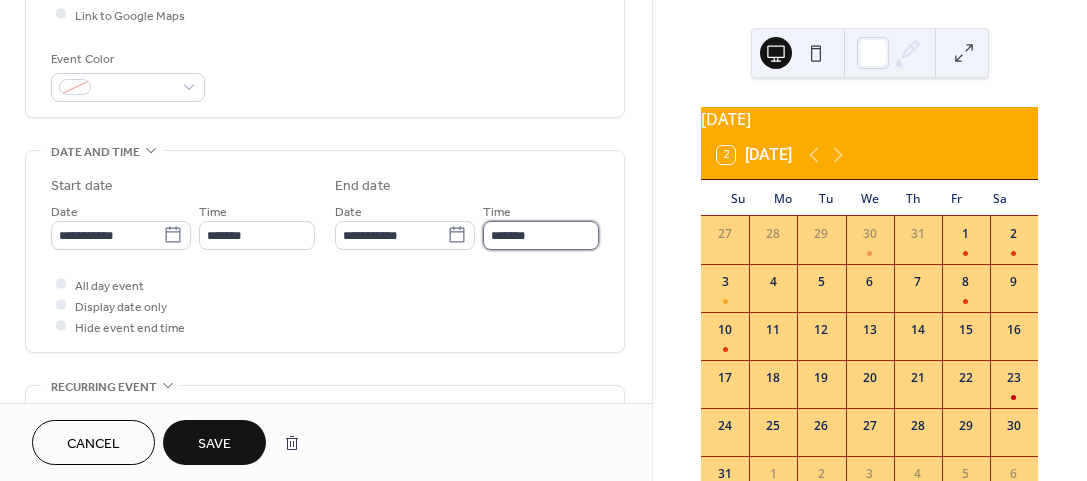 click on "*******" at bounding box center [541, 235] 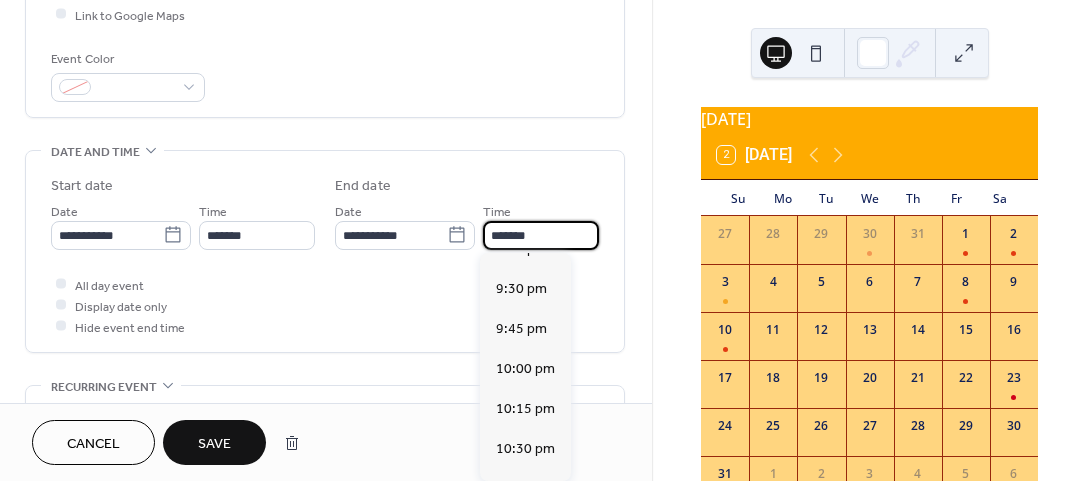 scroll, scrollTop: 300, scrollLeft: 0, axis: vertical 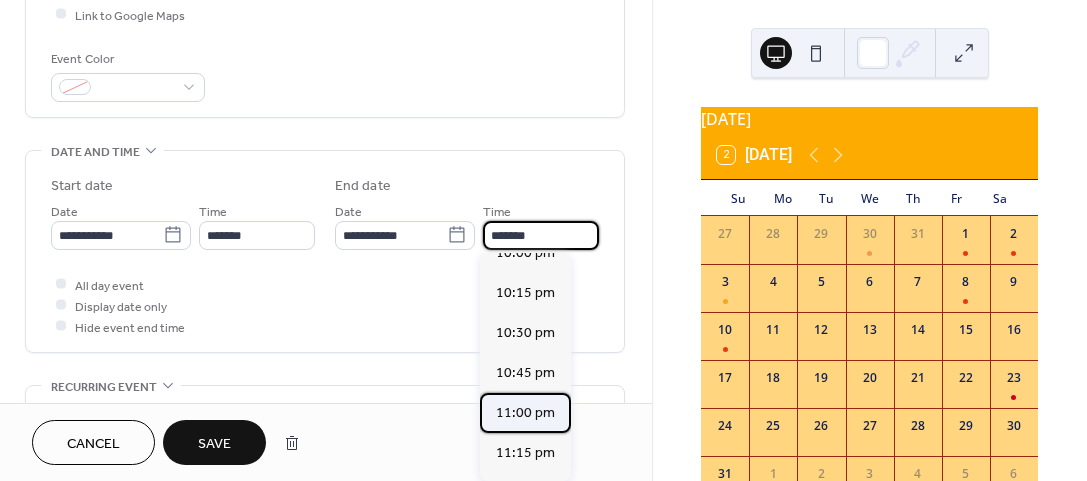 click on "11:00 pm" at bounding box center (525, 412) 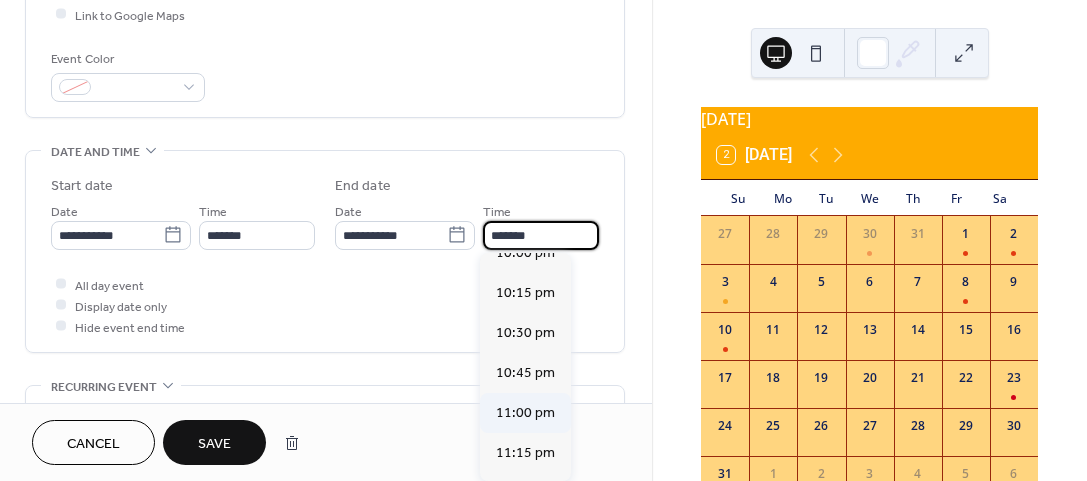 type on "********" 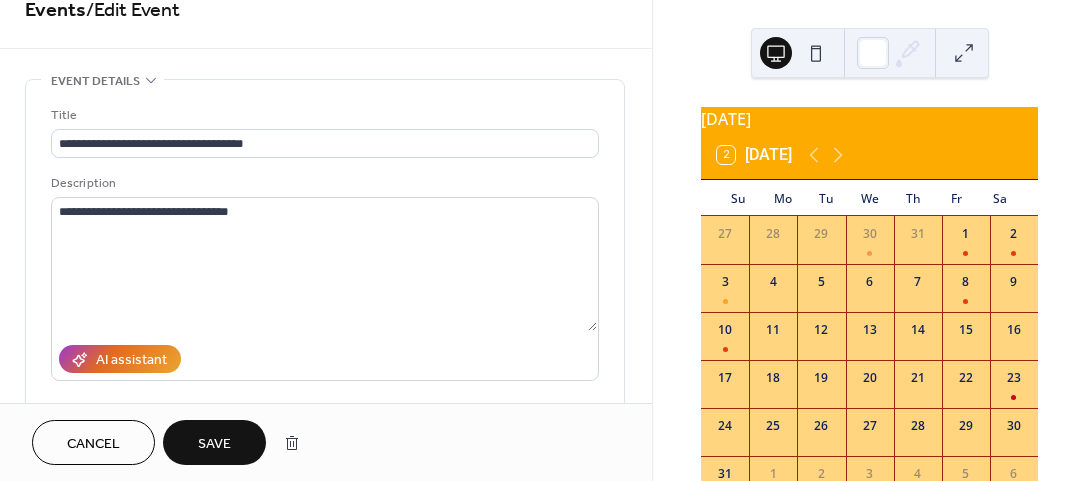 scroll, scrollTop: 0, scrollLeft: 0, axis: both 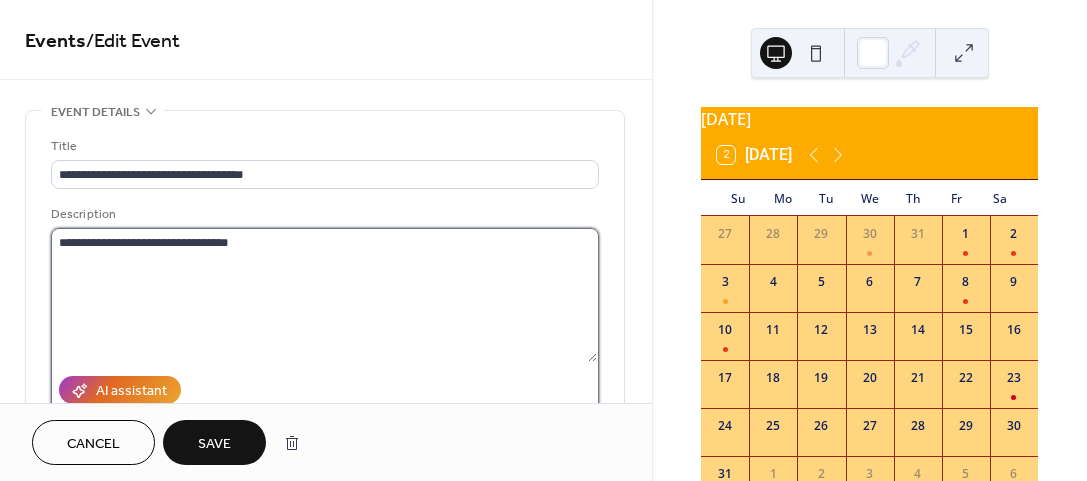 click on "**********" at bounding box center (324, 295) 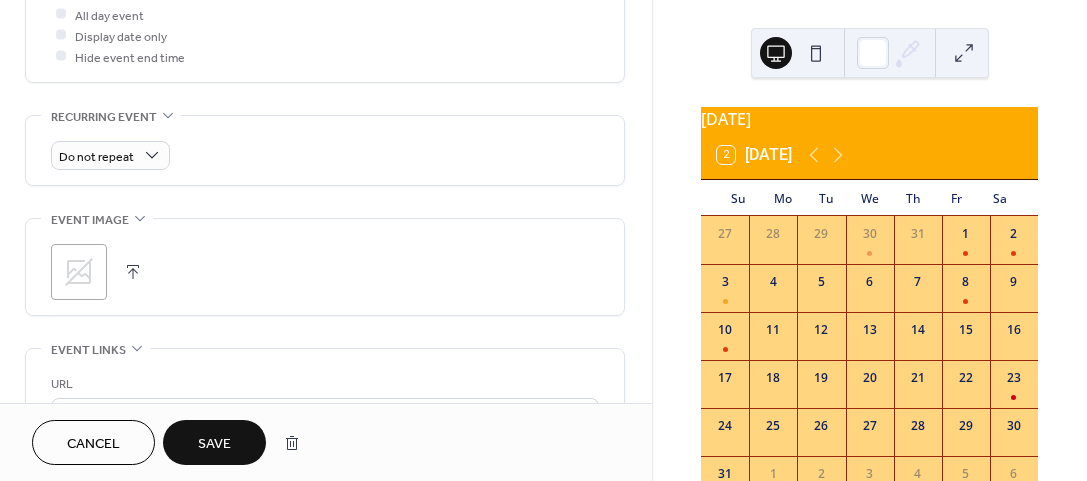 scroll, scrollTop: 900, scrollLeft: 0, axis: vertical 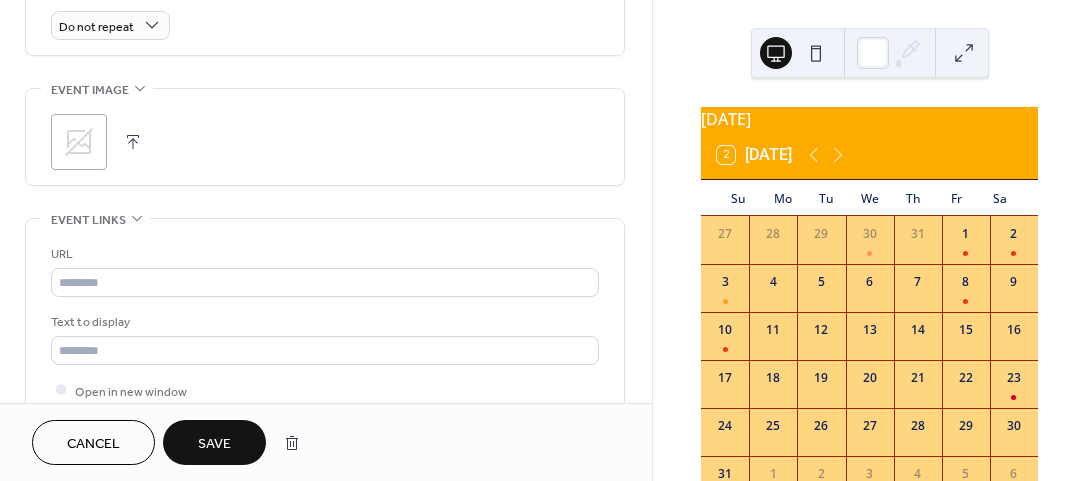 type on "**********" 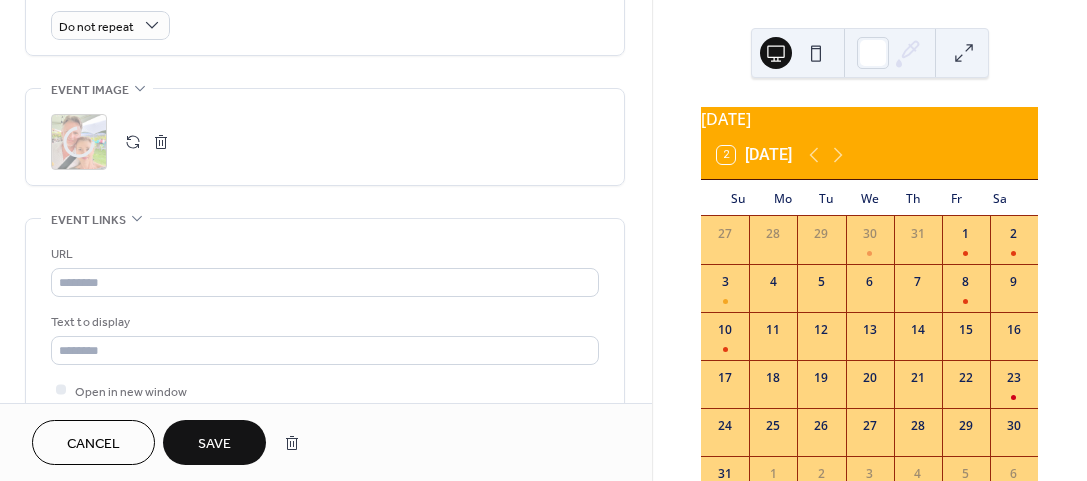 click on "Save" at bounding box center (214, 444) 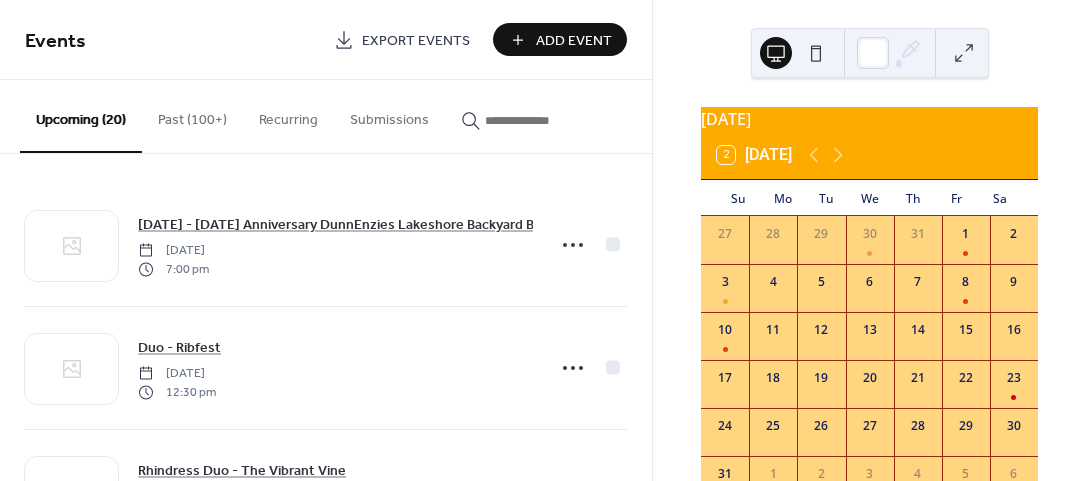 click on "Add Event" at bounding box center [574, 41] 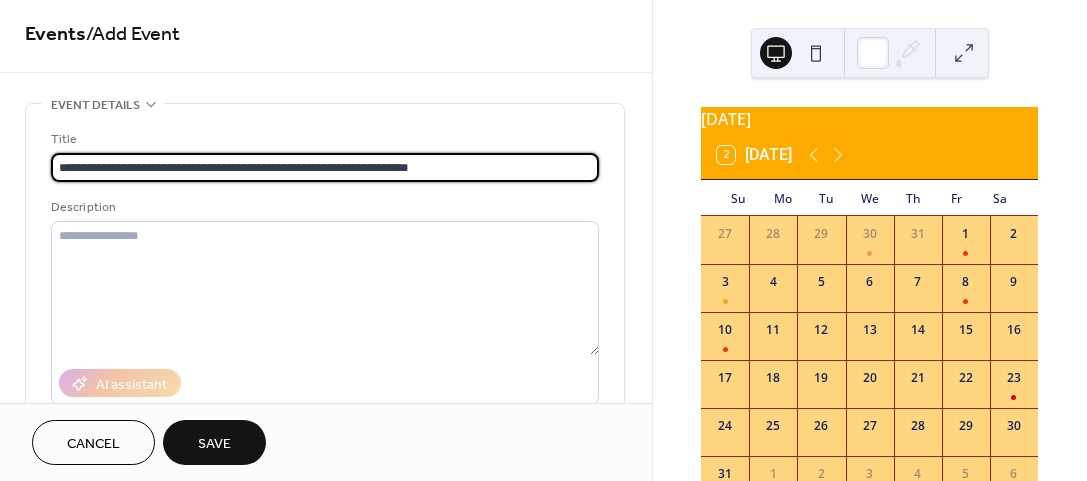 scroll, scrollTop: 0, scrollLeft: 0, axis: both 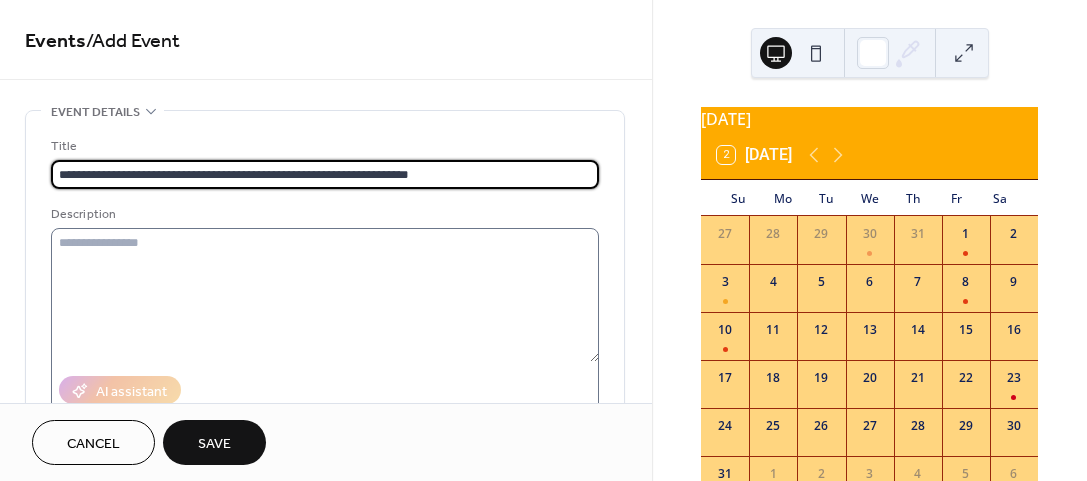 type on "**********" 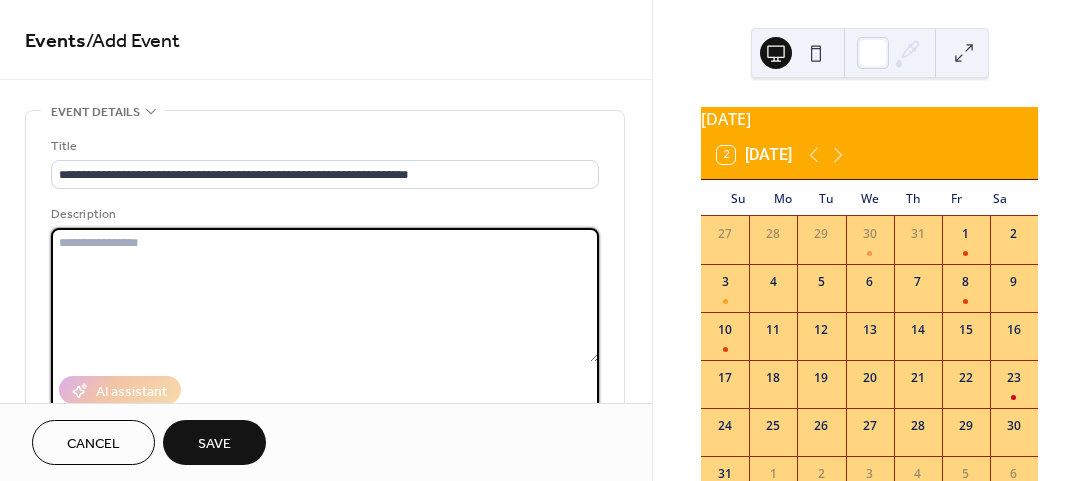 click at bounding box center (325, 295) 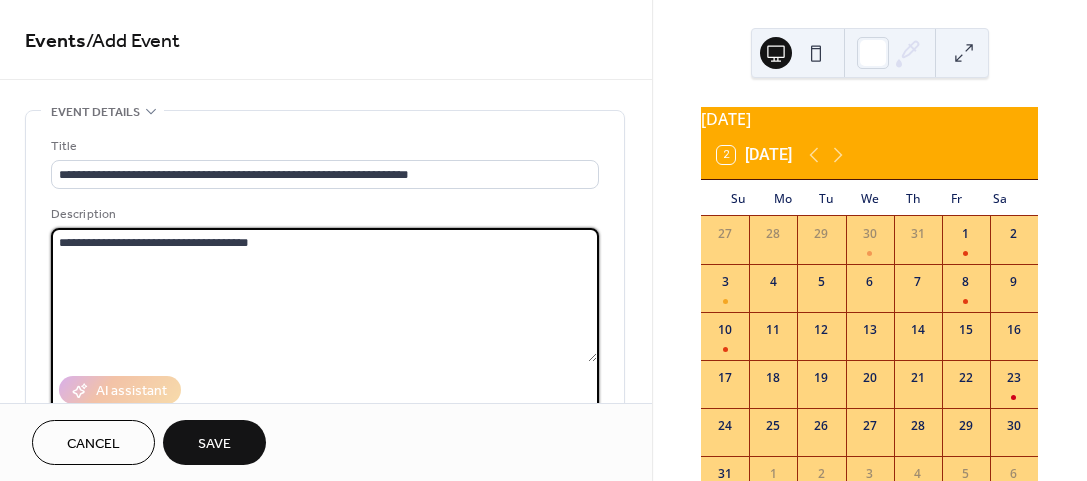 scroll, scrollTop: 400, scrollLeft: 0, axis: vertical 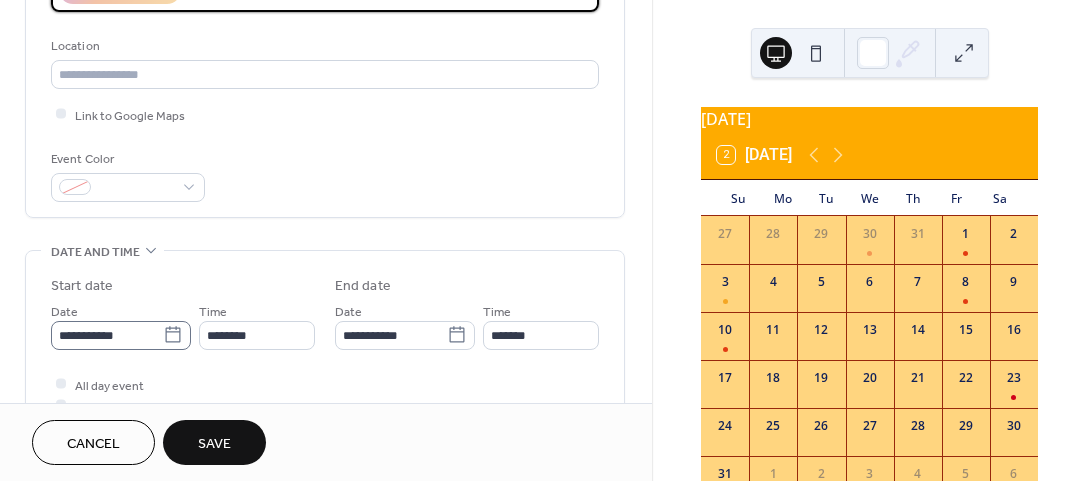 type on "**********" 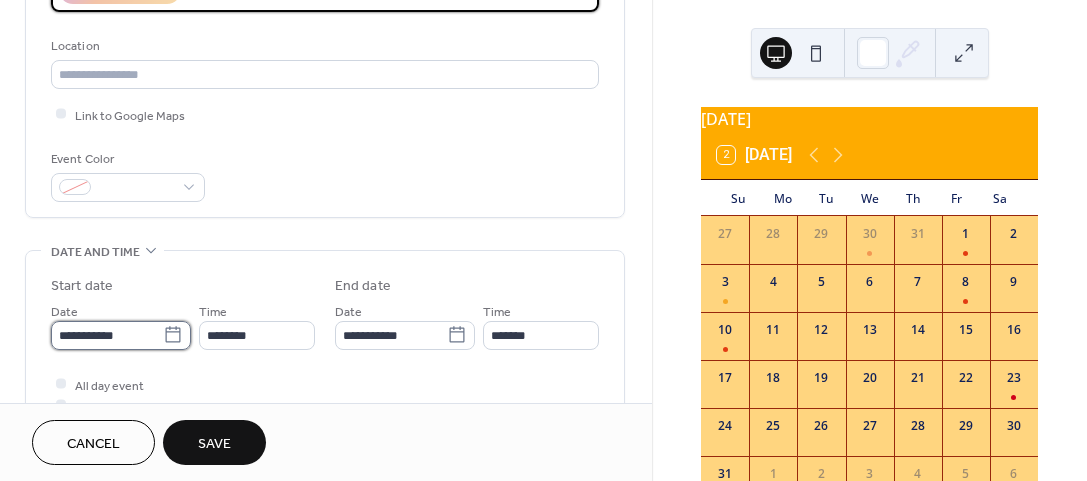 click on "**********" at bounding box center (107, 335) 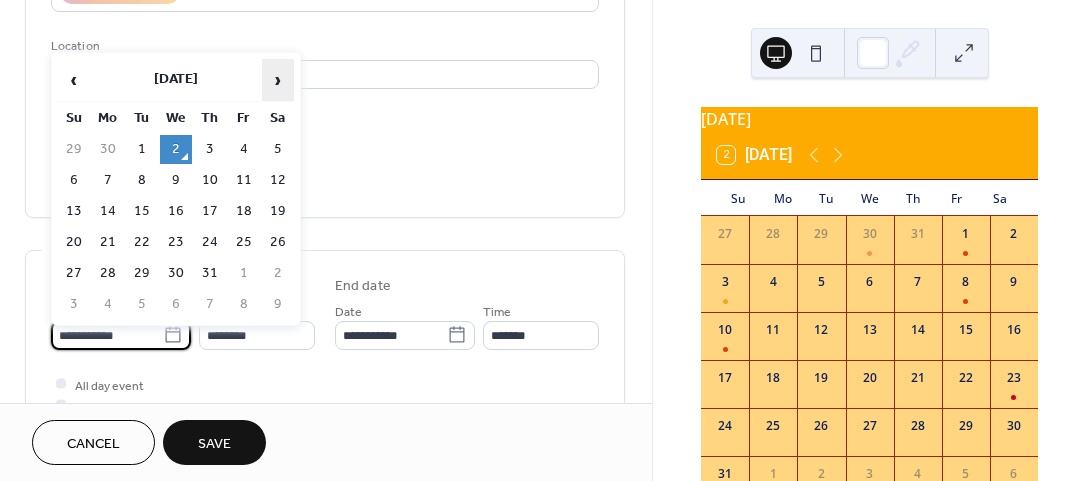 click on "›" at bounding box center [278, 80] 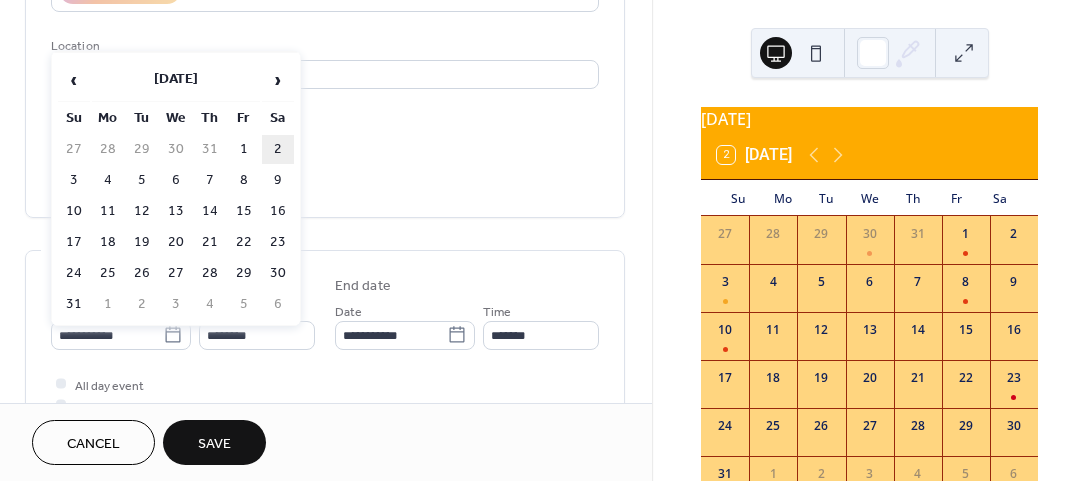 click on "2" at bounding box center [278, 149] 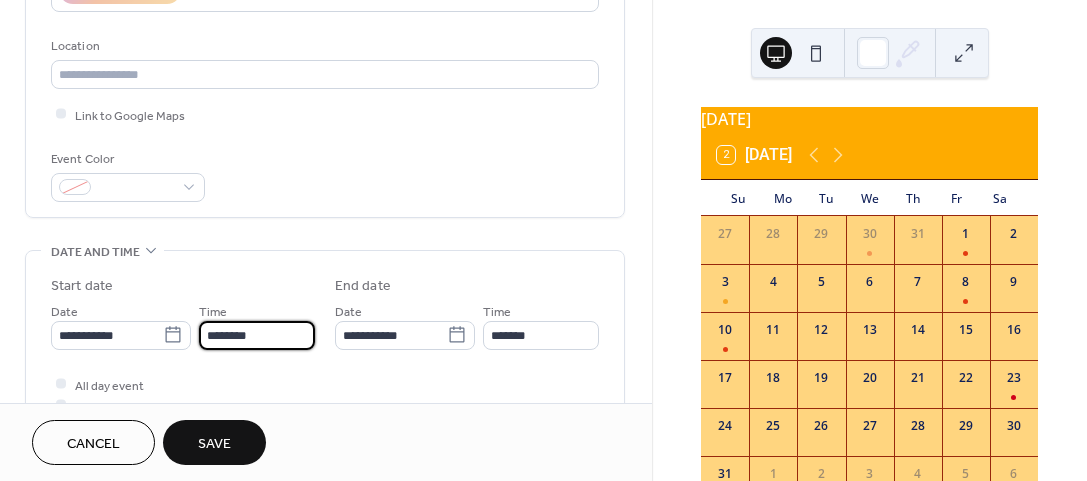 click on "********" at bounding box center [257, 335] 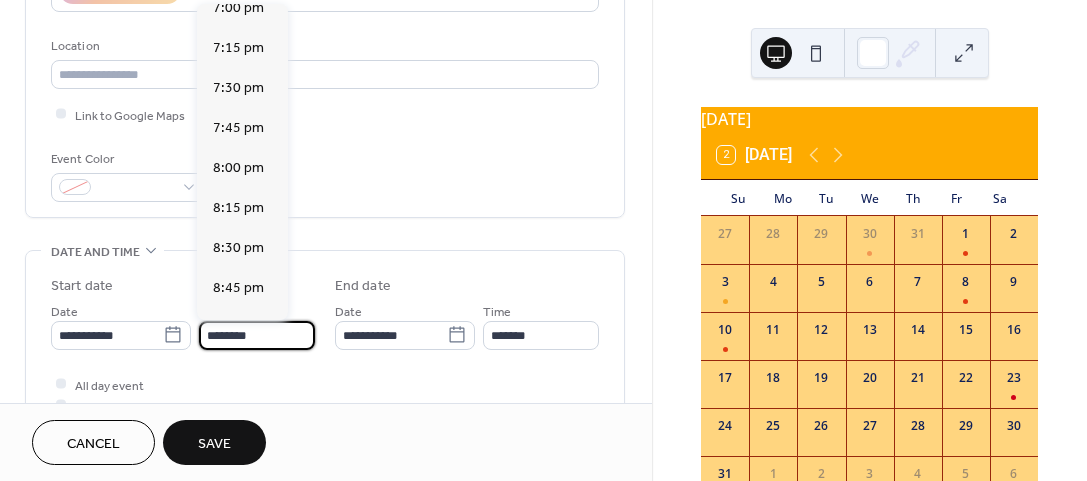 scroll, scrollTop: 3057, scrollLeft: 0, axis: vertical 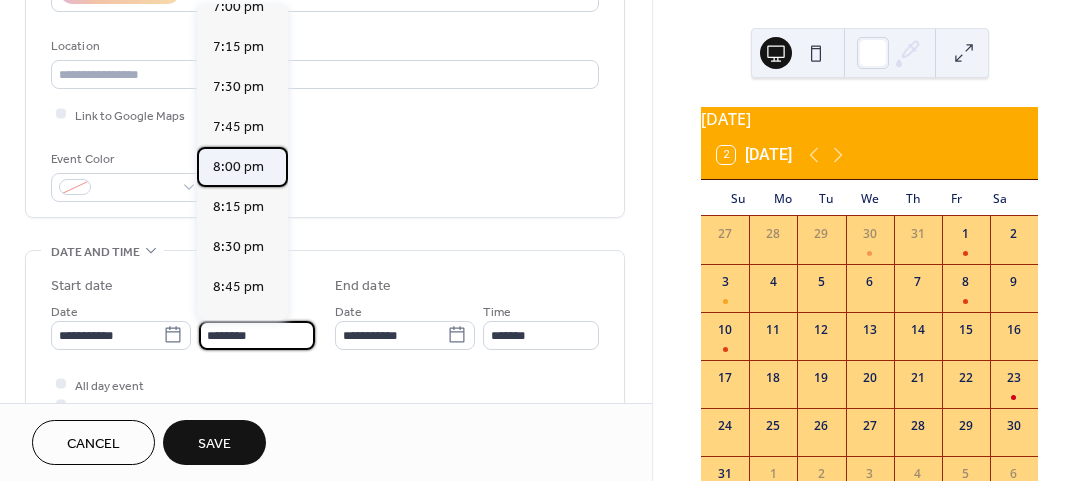 click on "8:00 pm" at bounding box center [238, 167] 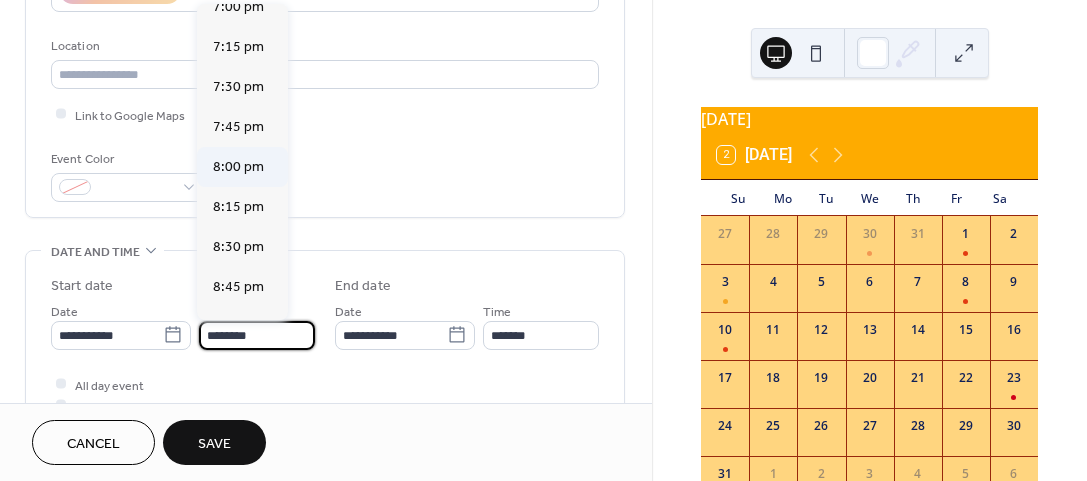 type on "*******" 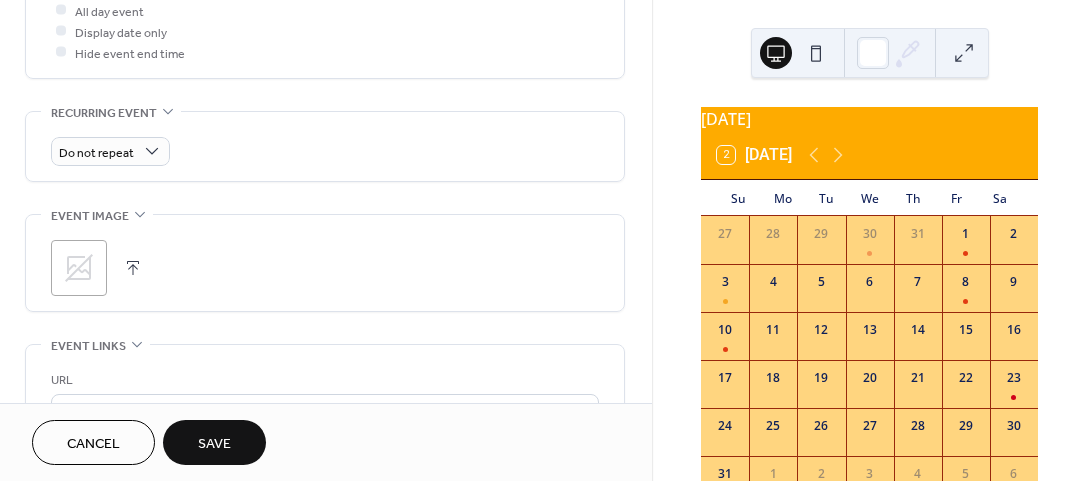 scroll, scrollTop: 800, scrollLeft: 0, axis: vertical 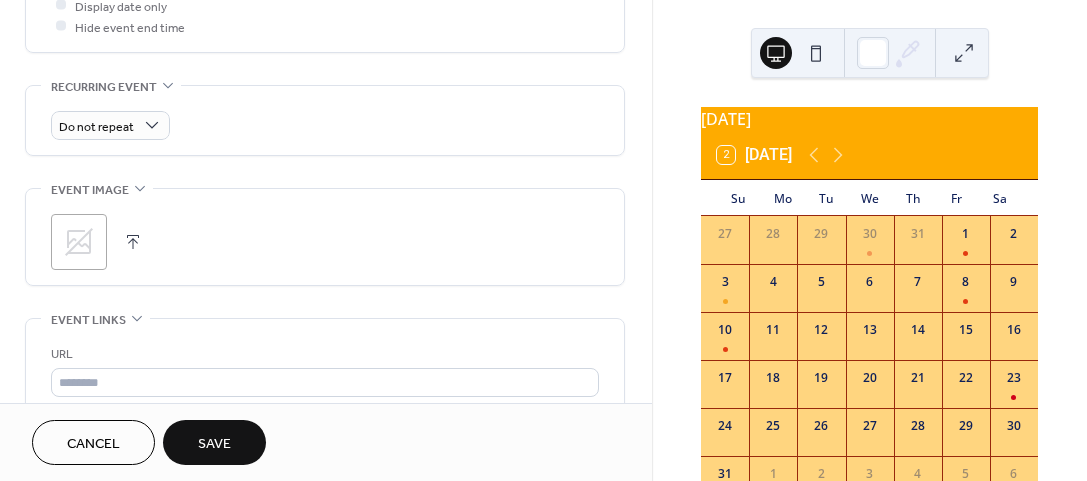click 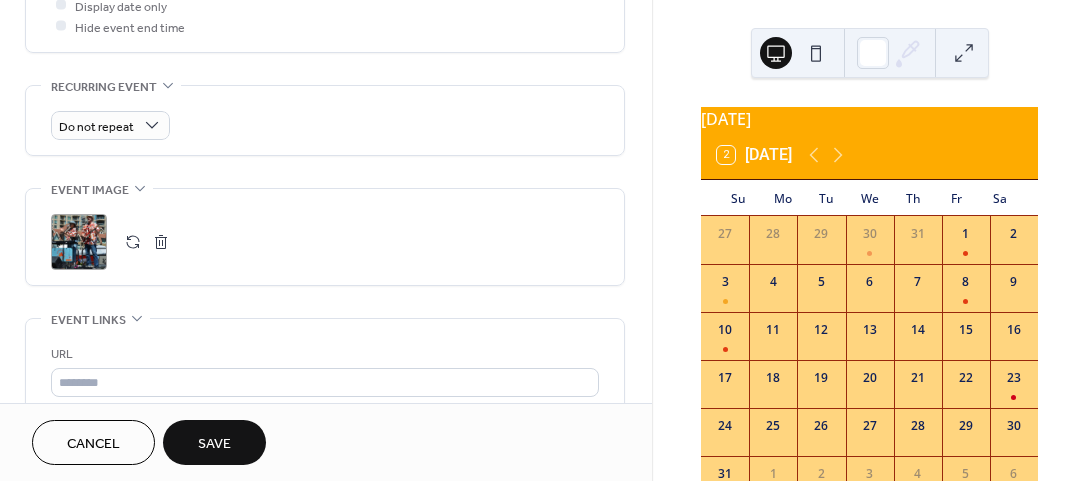 click on "Save" at bounding box center (214, 444) 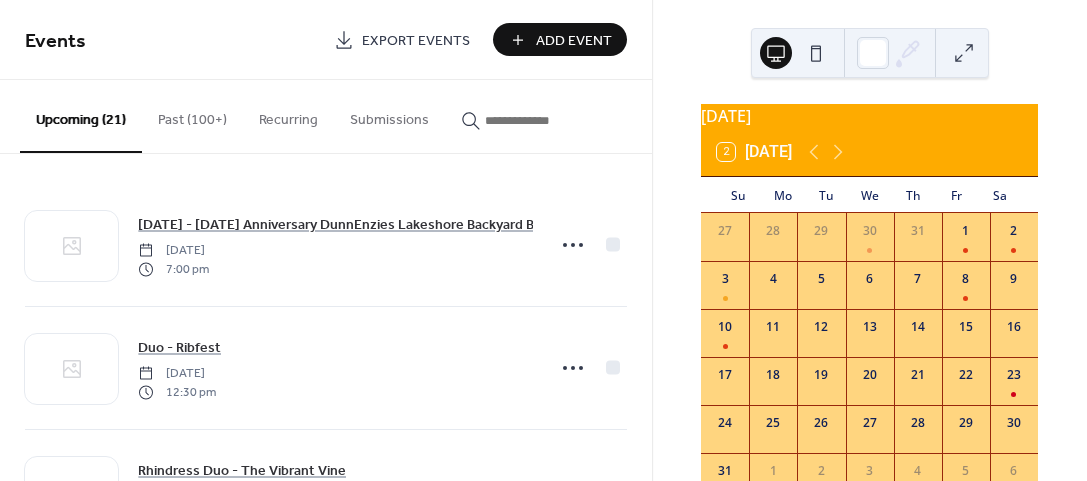 scroll, scrollTop: 0, scrollLeft: 0, axis: both 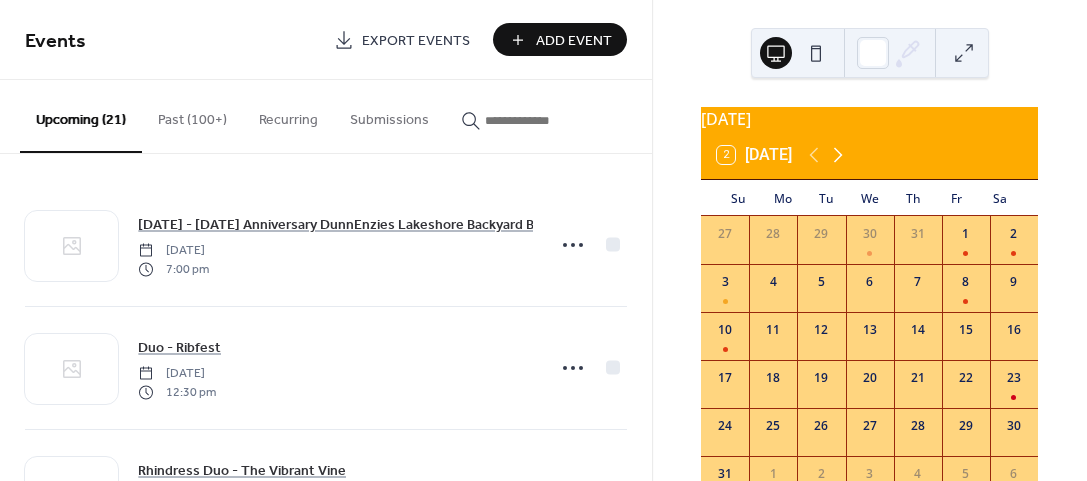 click 